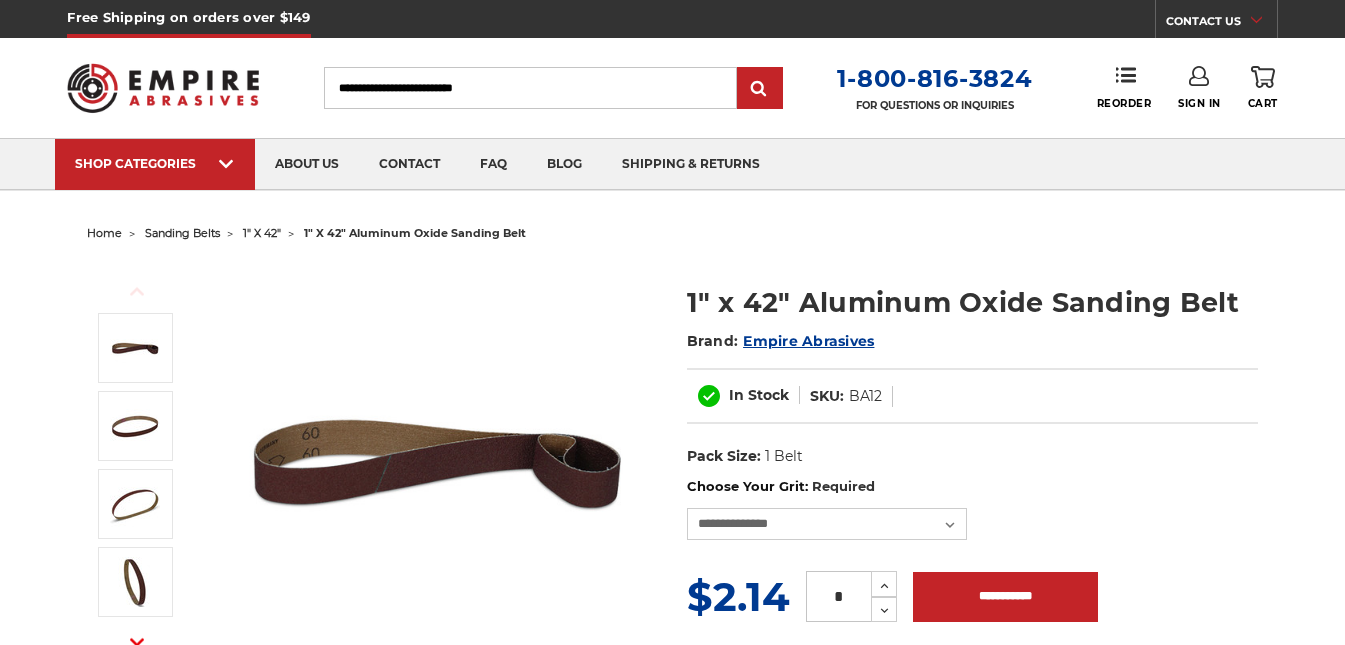 scroll, scrollTop: 0, scrollLeft: 0, axis: both 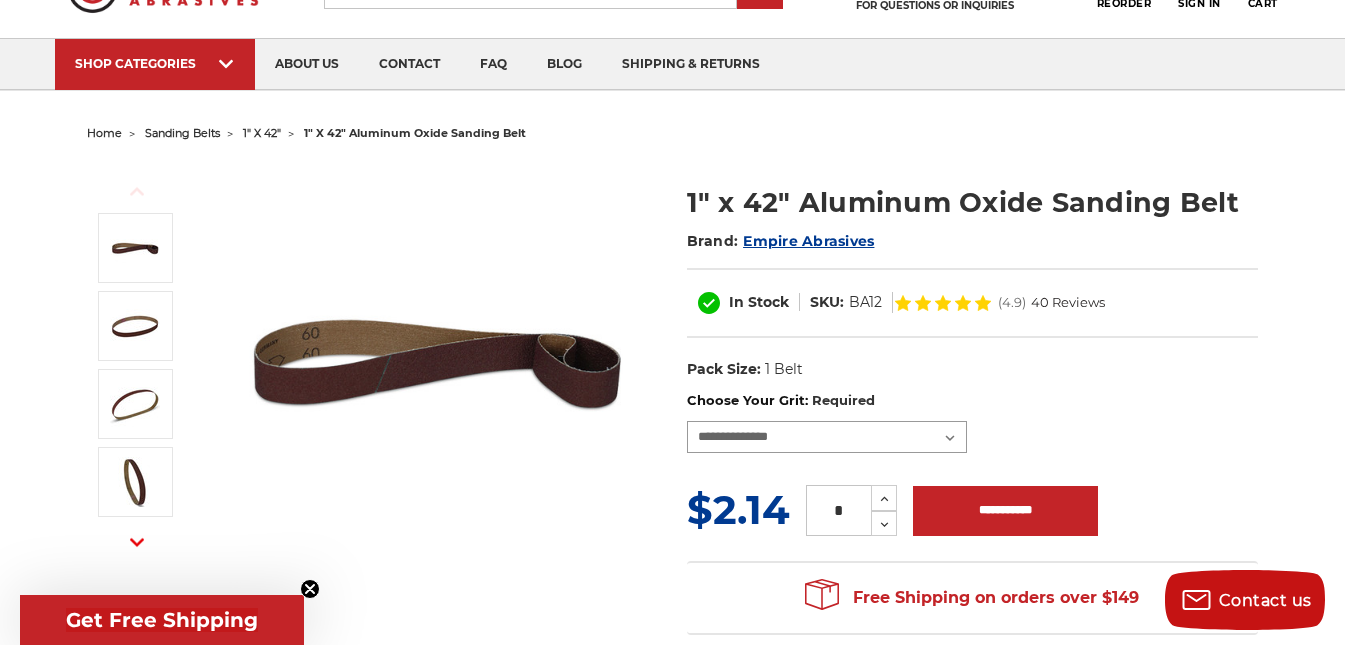 click on "**********" at bounding box center [827, 437] 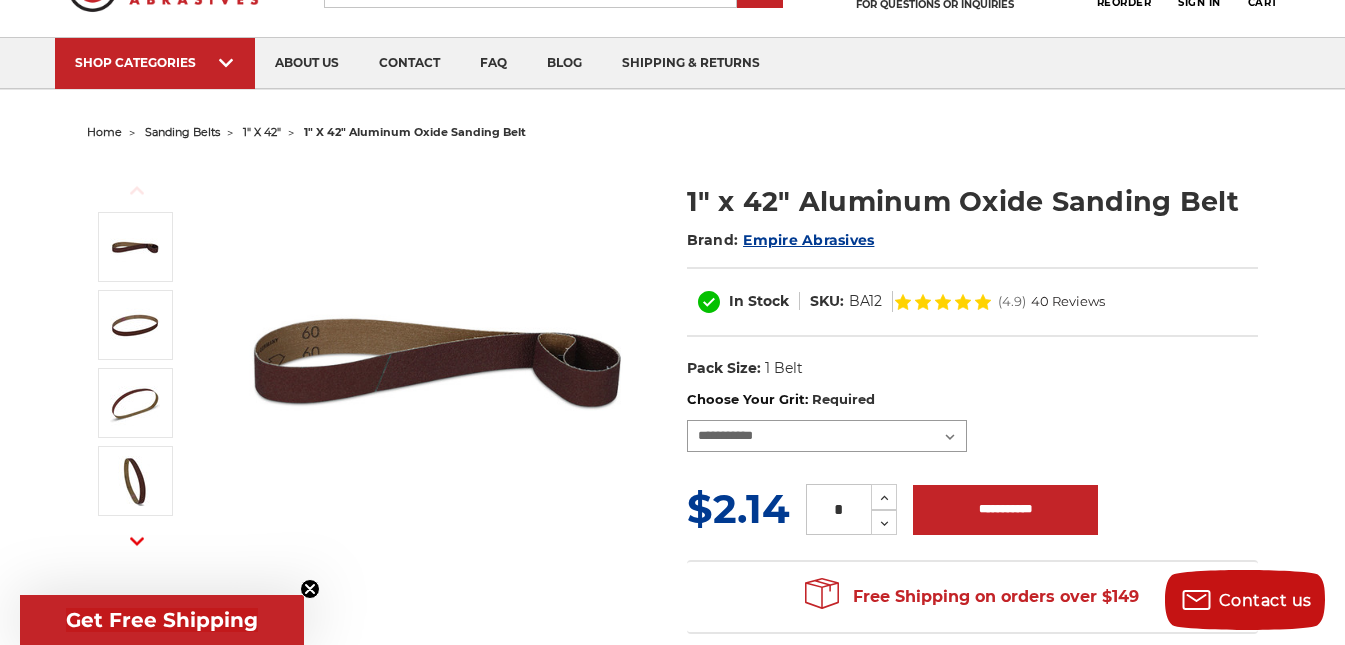 click on "**********" at bounding box center (827, 436) 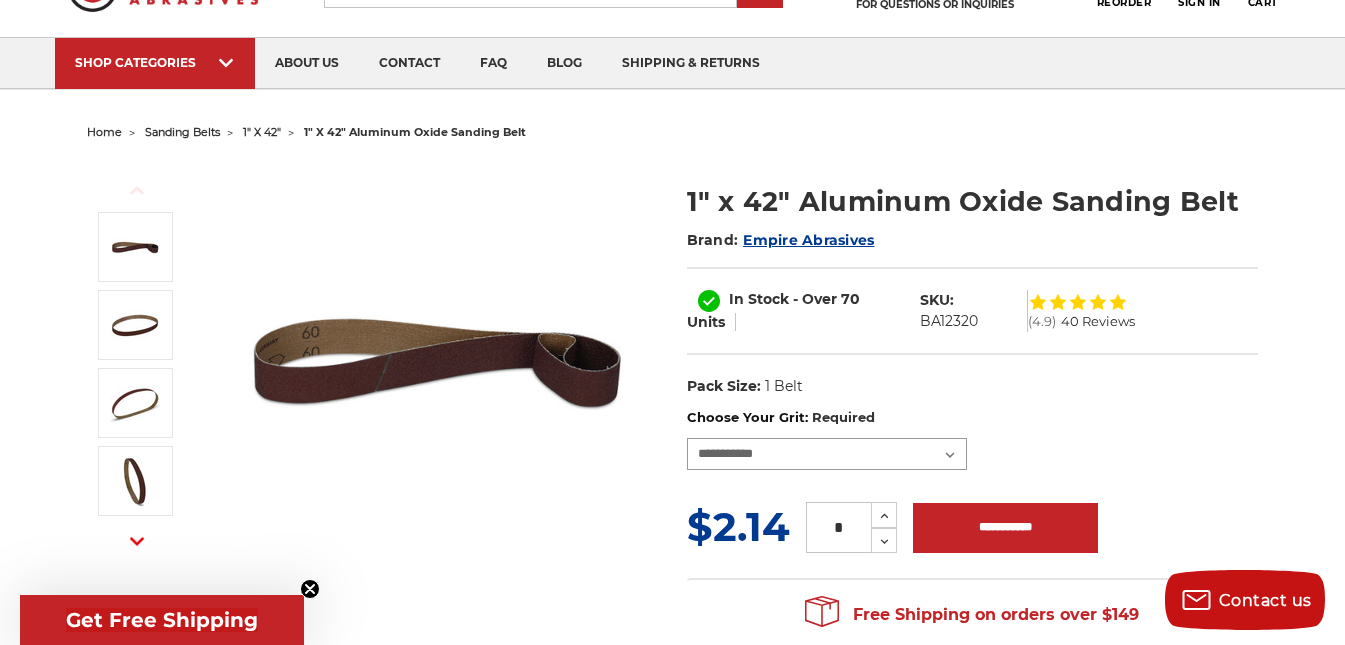 click on "**********" at bounding box center (827, 454) 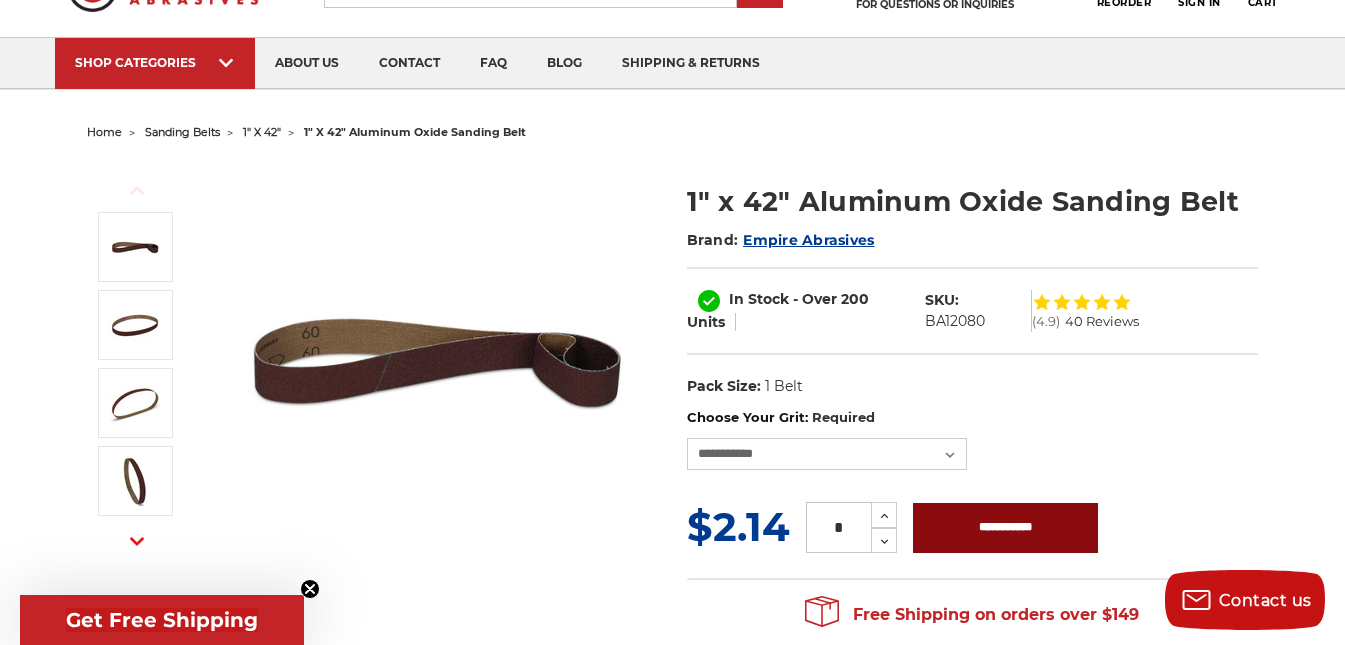 click on "**********" at bounding box center (1005, 528) 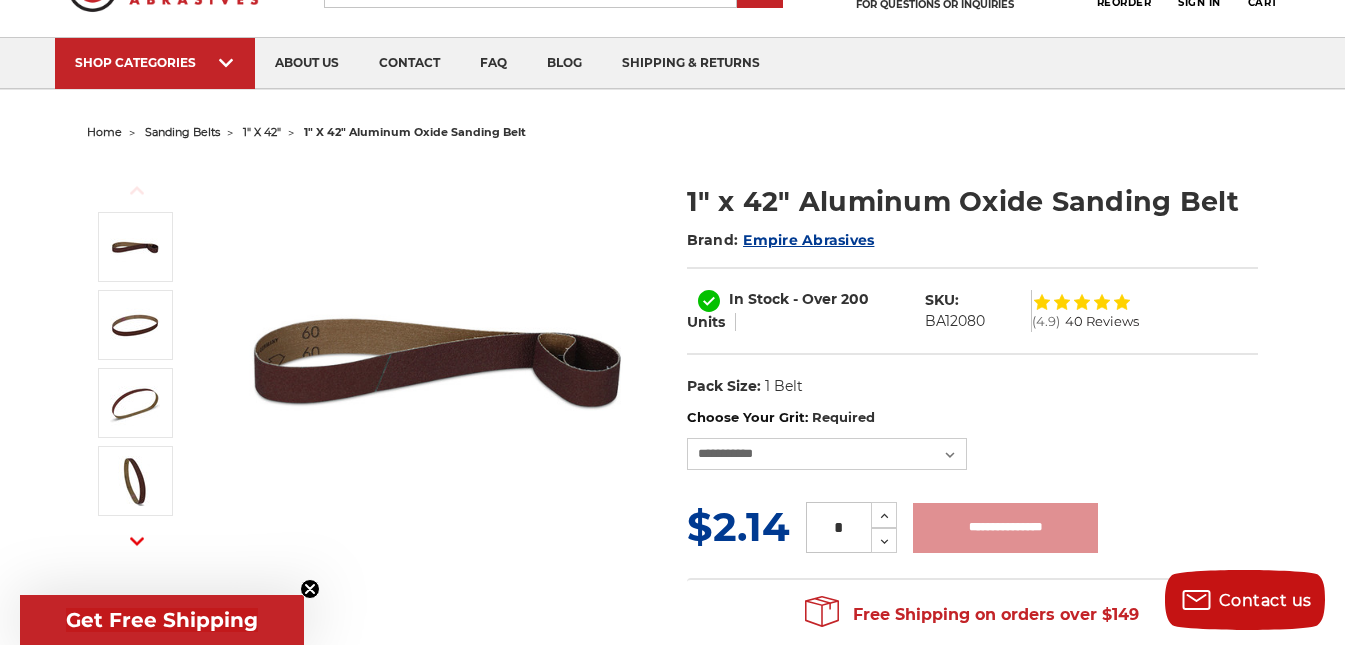 type on "**********" 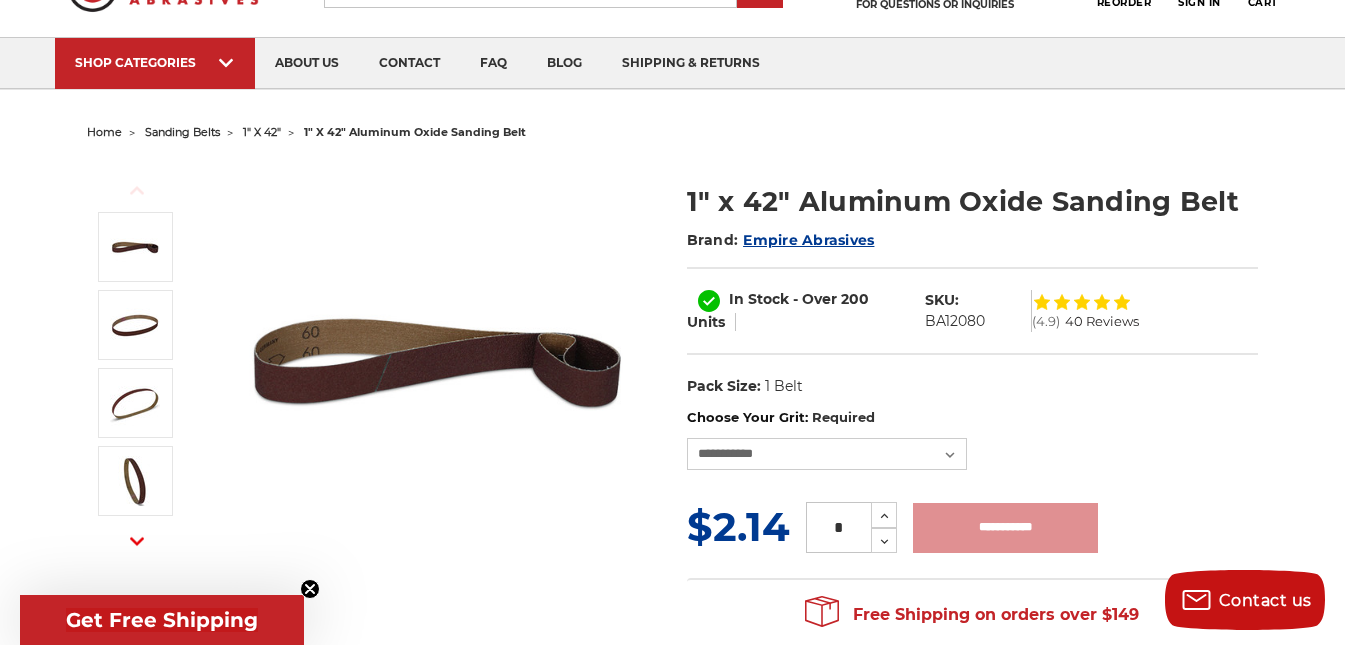 scroll, scrollTop: 100, scrollLeft: 0, axis: vertical 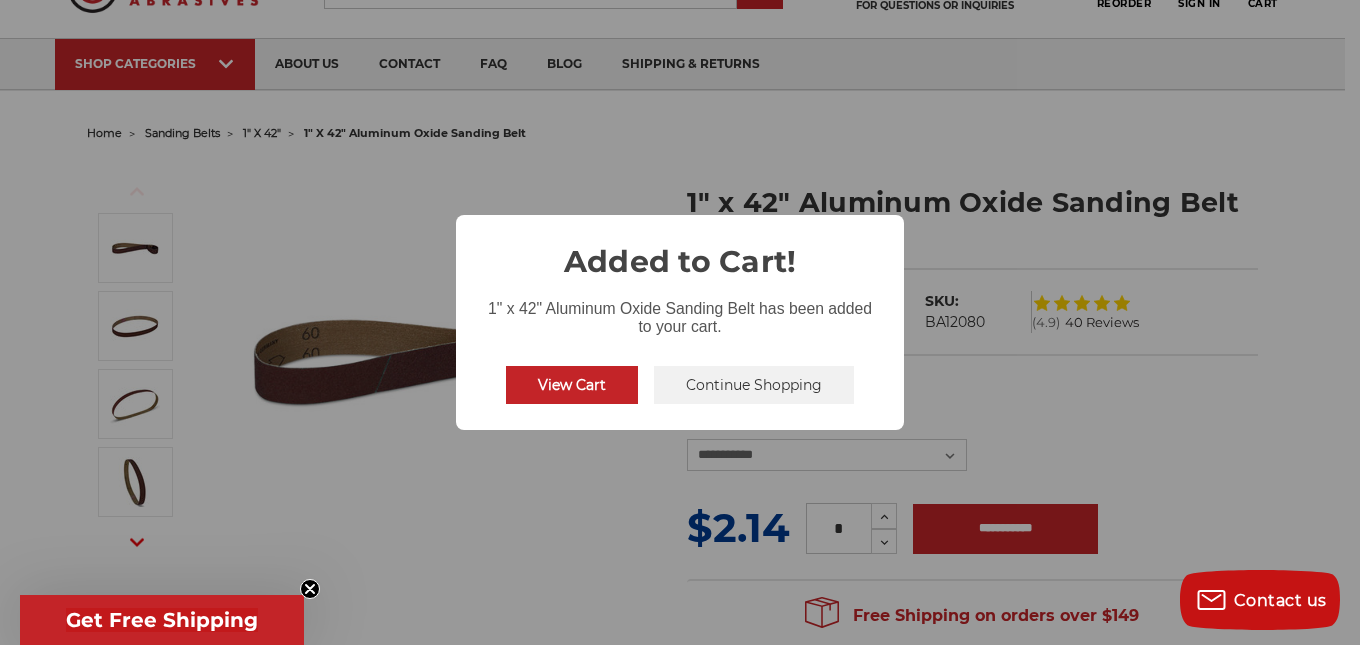click on "Continue Shopping" at bounding box center [754, 385] 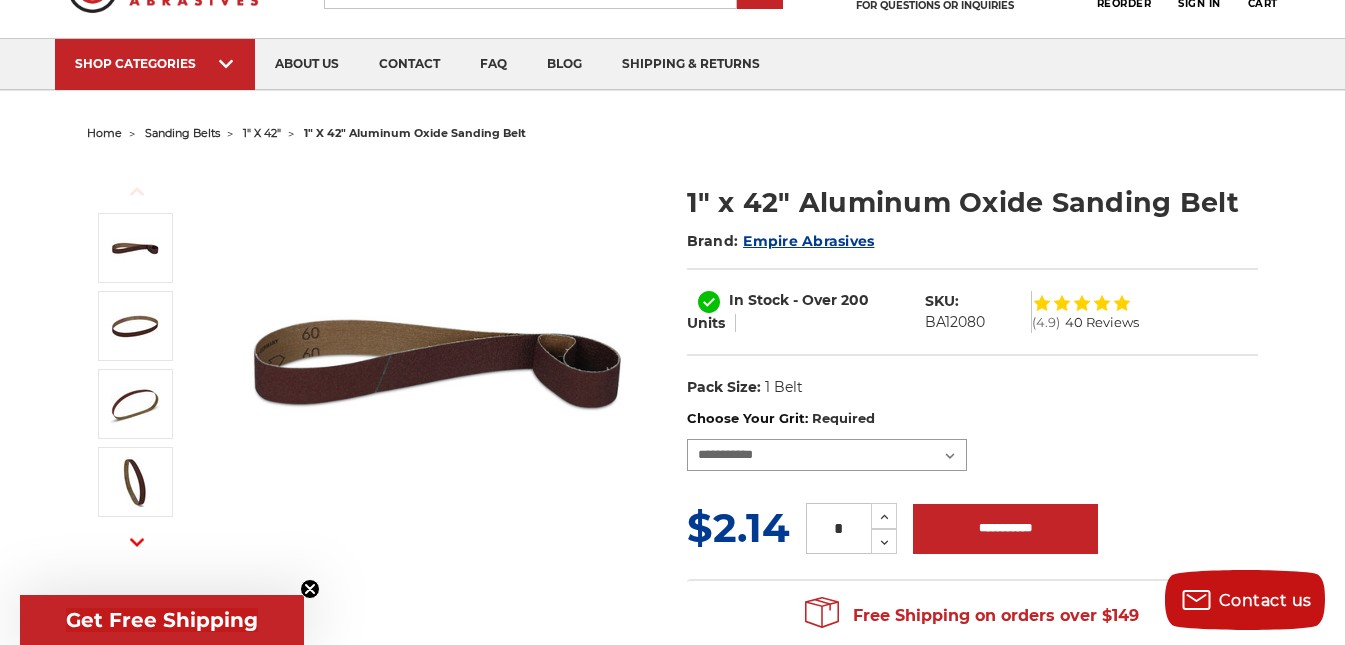 click on "**********" at bounding box center [827, 455] 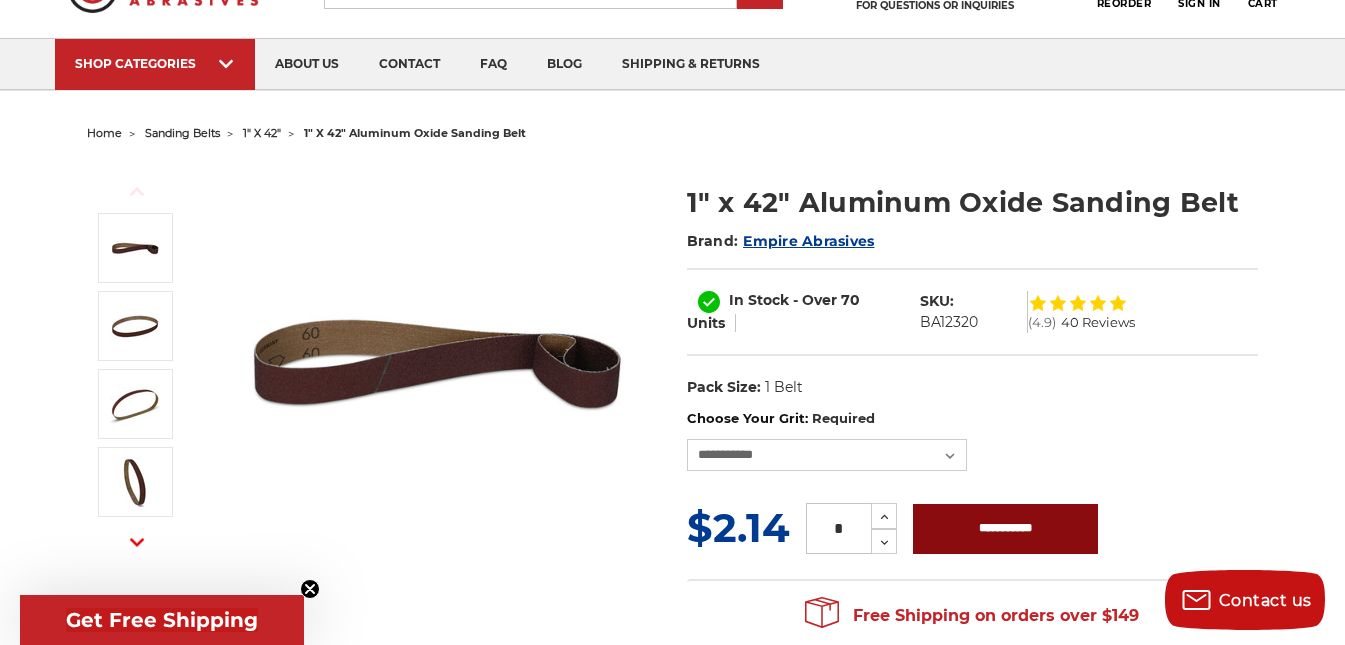 click on "**********" at bounding box center (1005, 529) 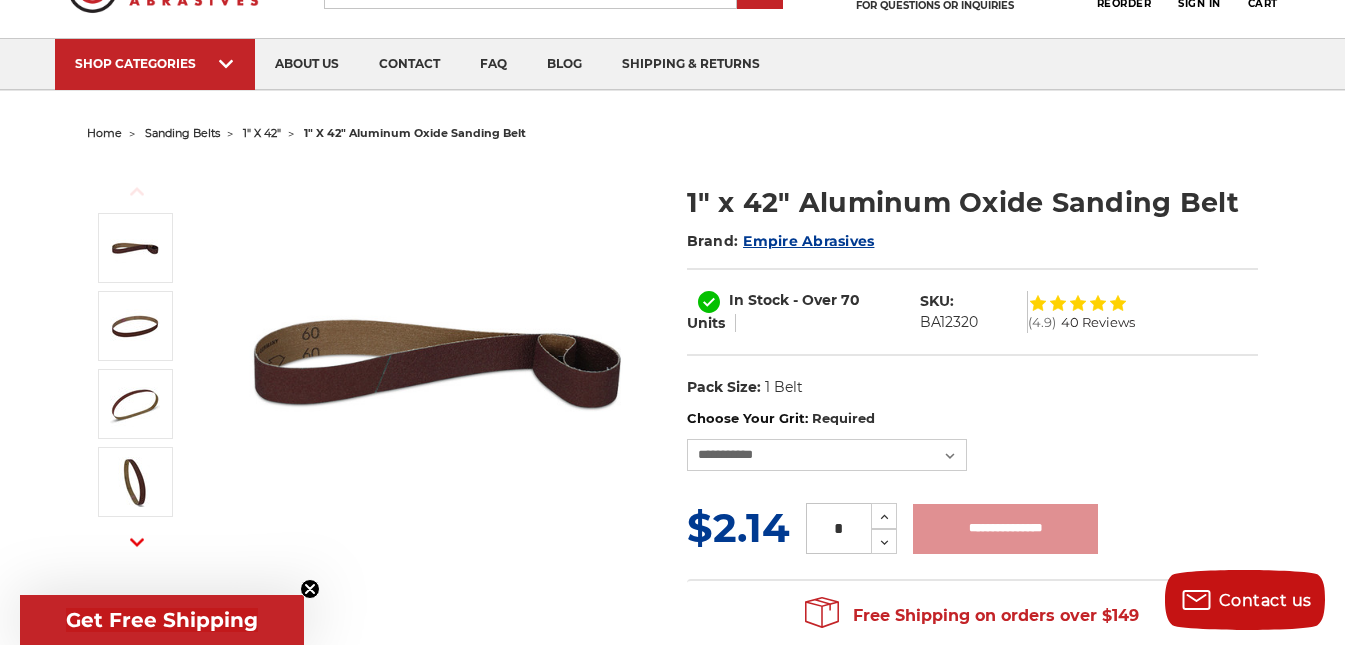 type on "**********" 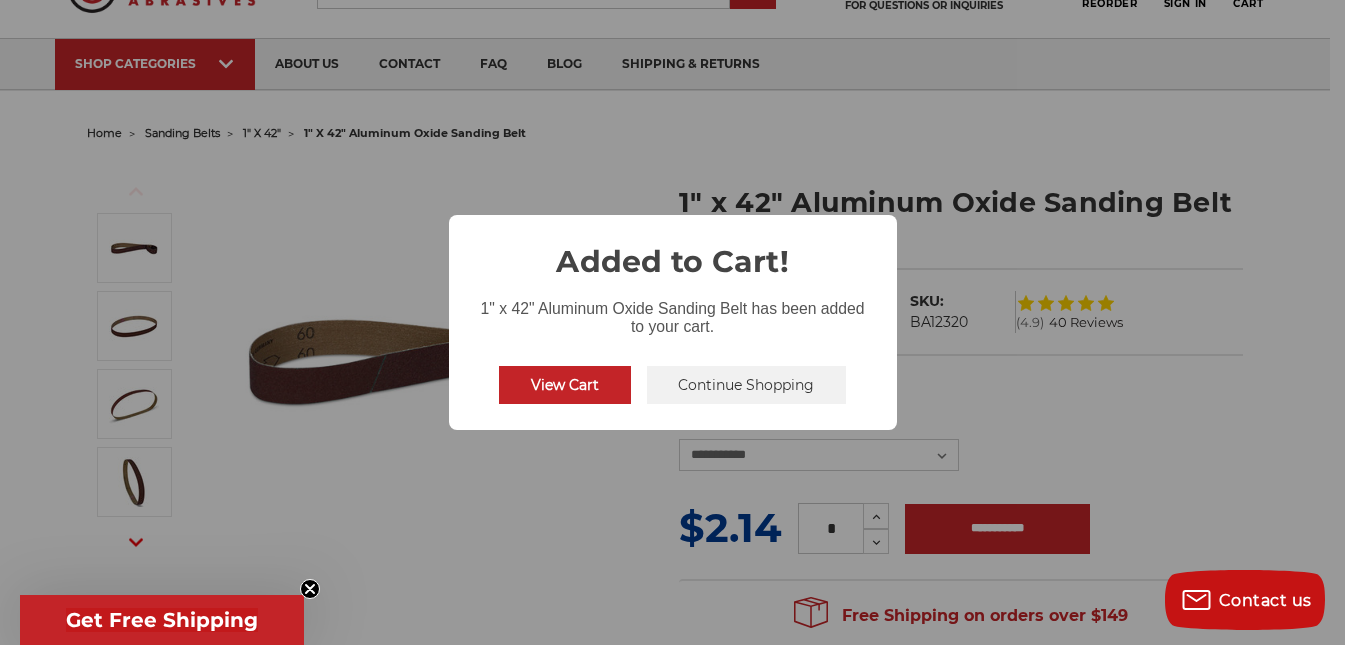 scroll, scrollTop: 99, scrollLeft: 0, axis: vertical 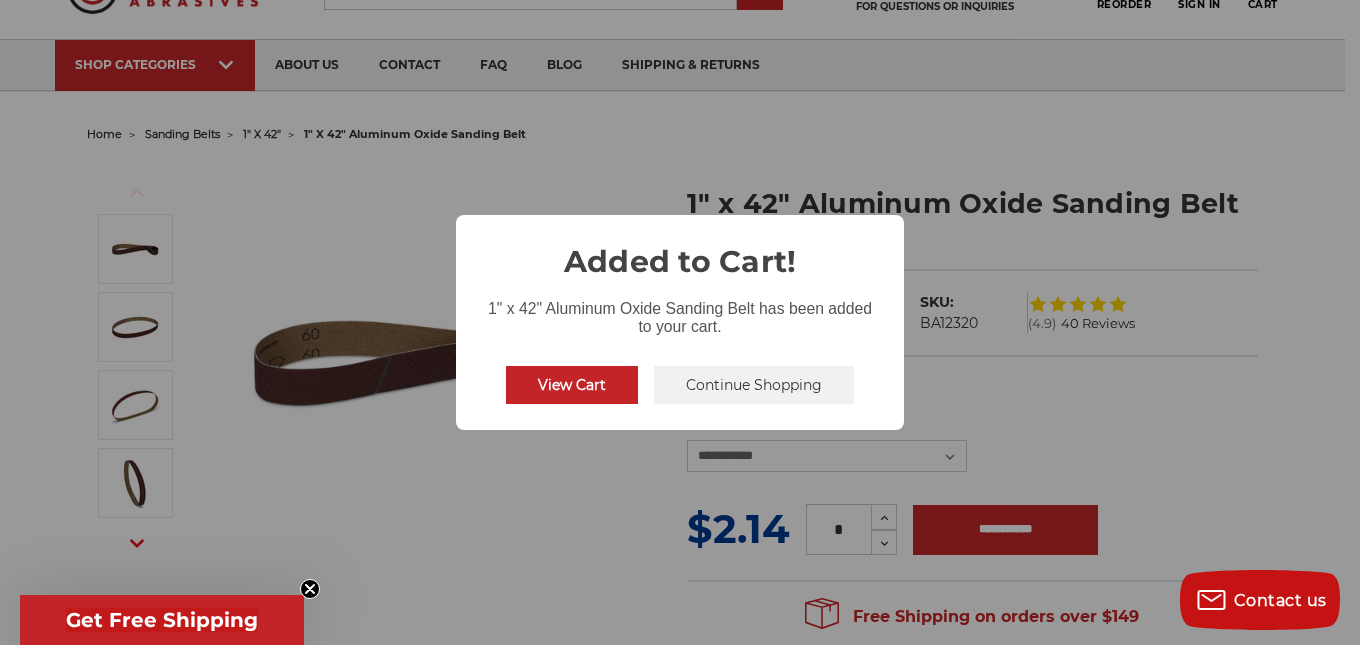 click on "Continue Shopping" at bounding box center (754, 385) 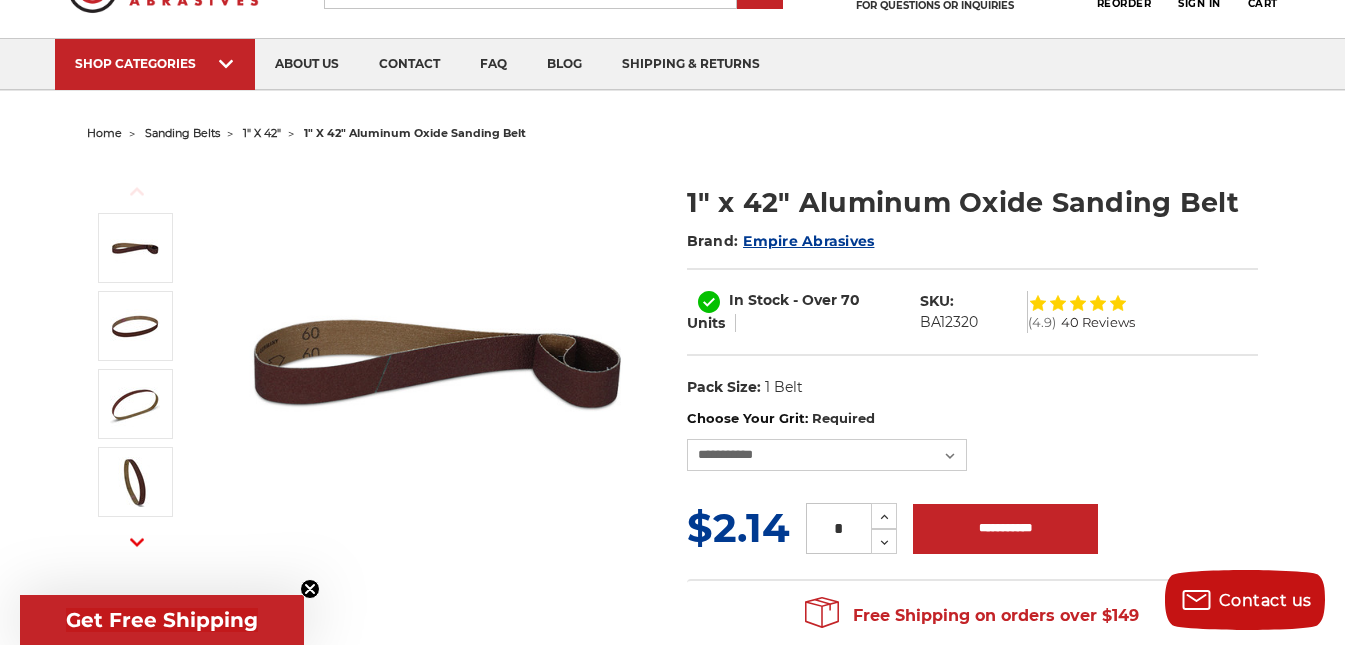 scroll, scrollTop: 0, scrollLeft: 0, axis: both 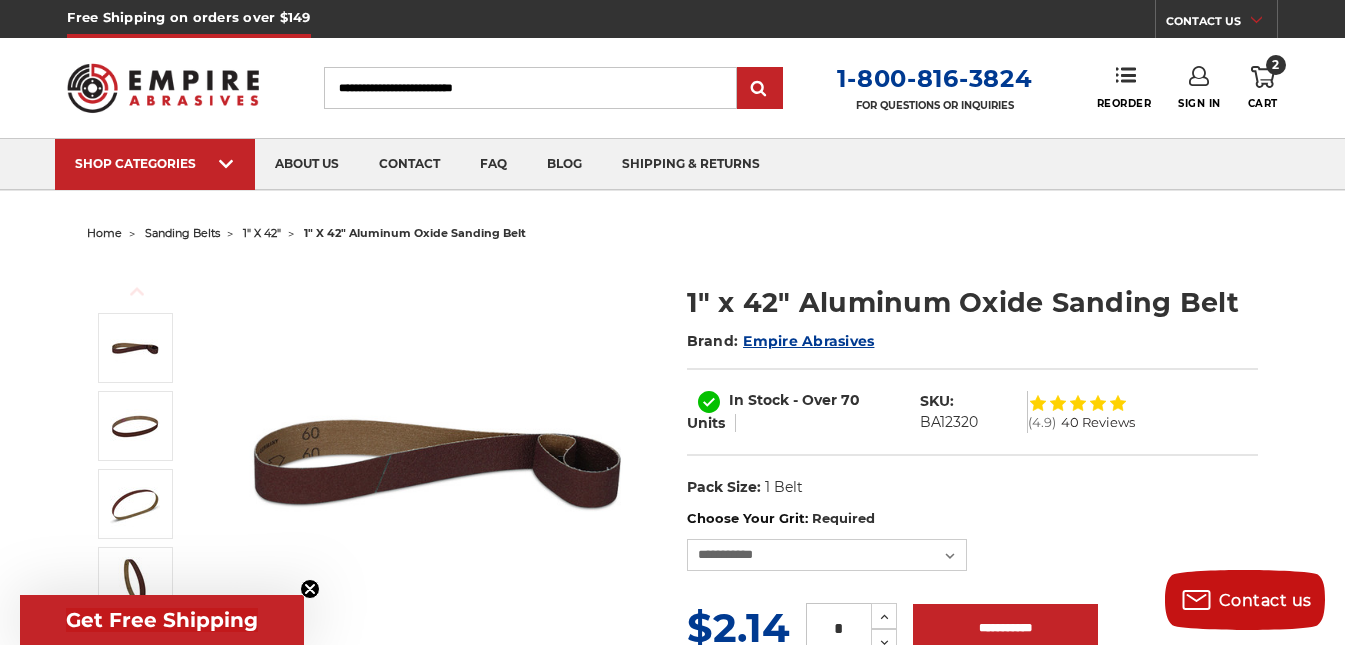 click on "2
Cart" at bounding box center [1263, 88] 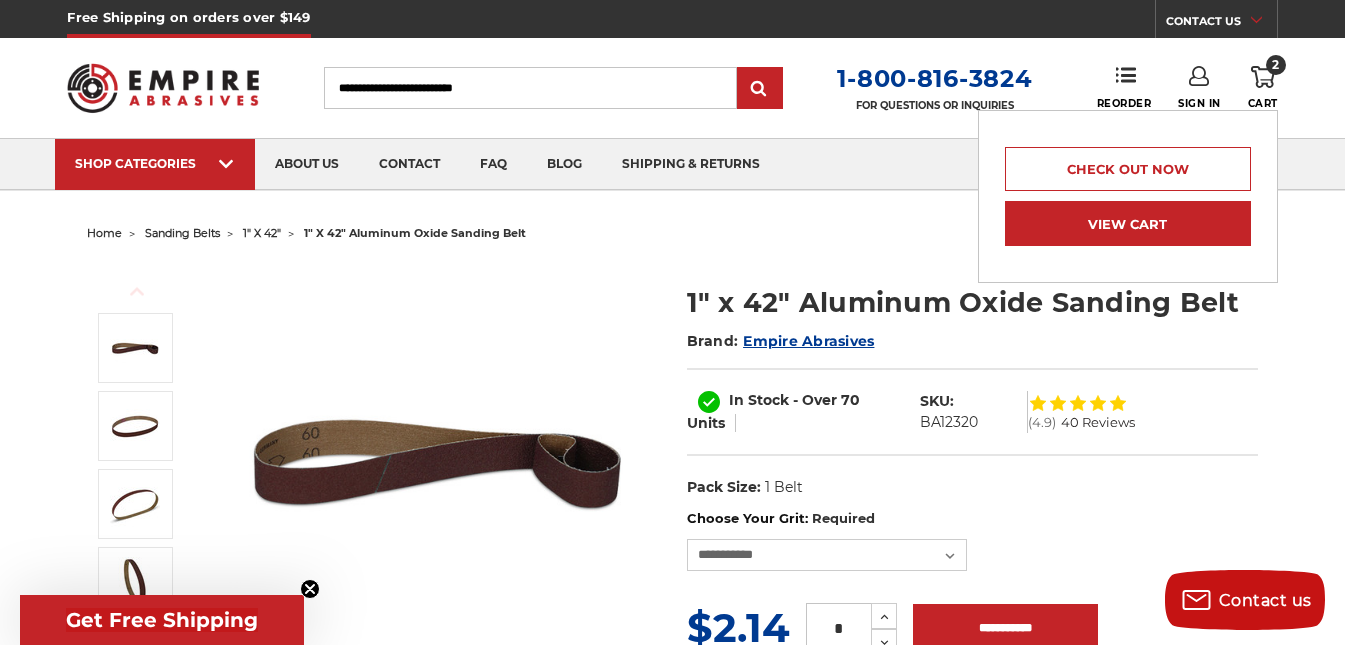 click on "View Cart" at bounding box center (1128, 223) 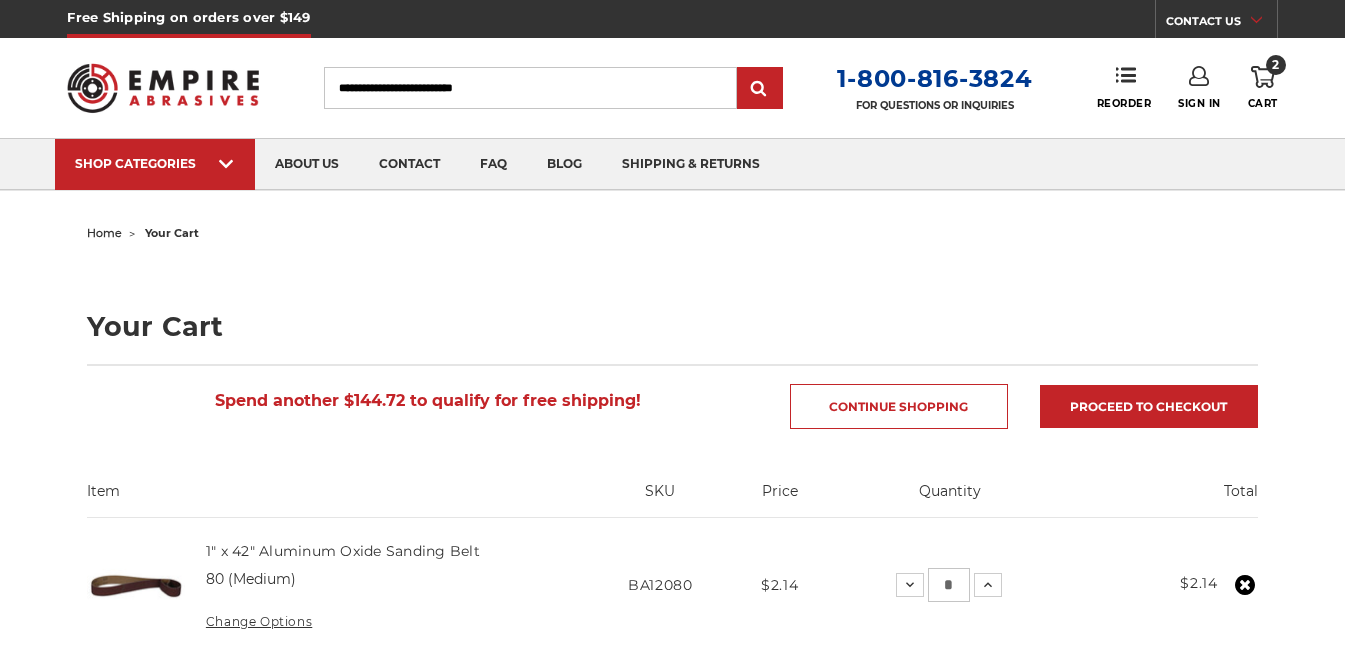 scroll, scrollTop: 0, scrollLeft: 0, axis: both 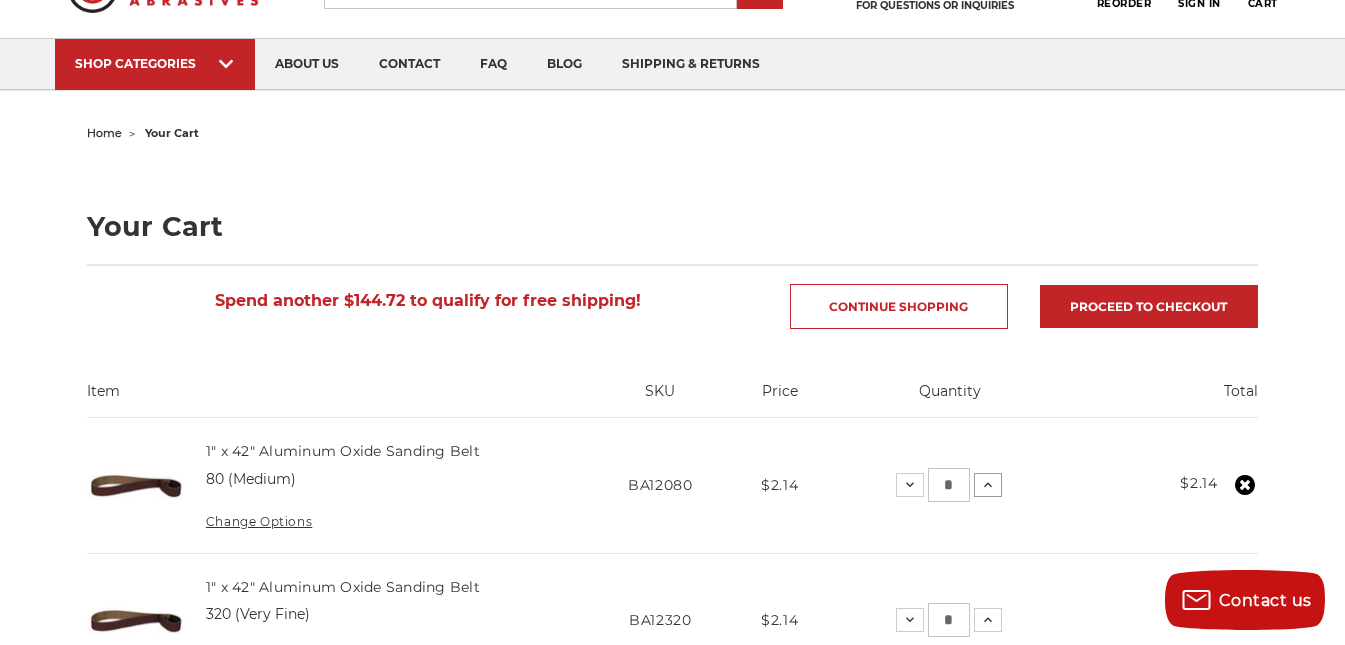 click 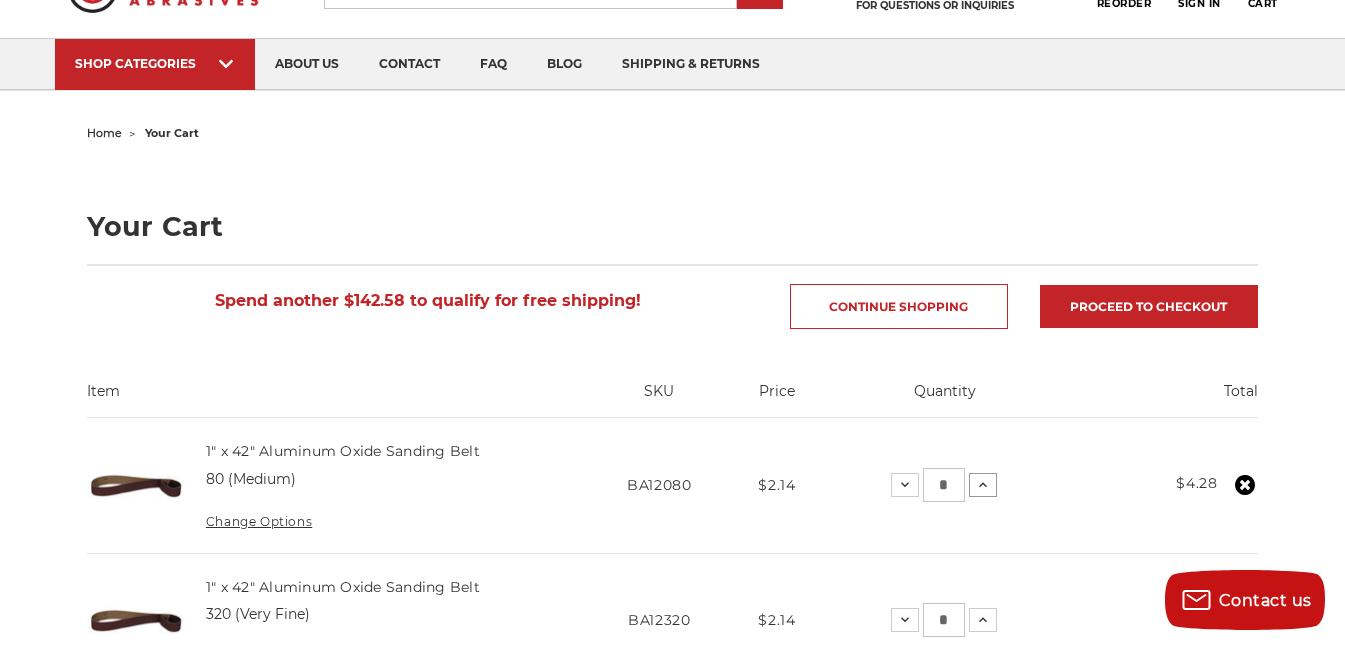 click 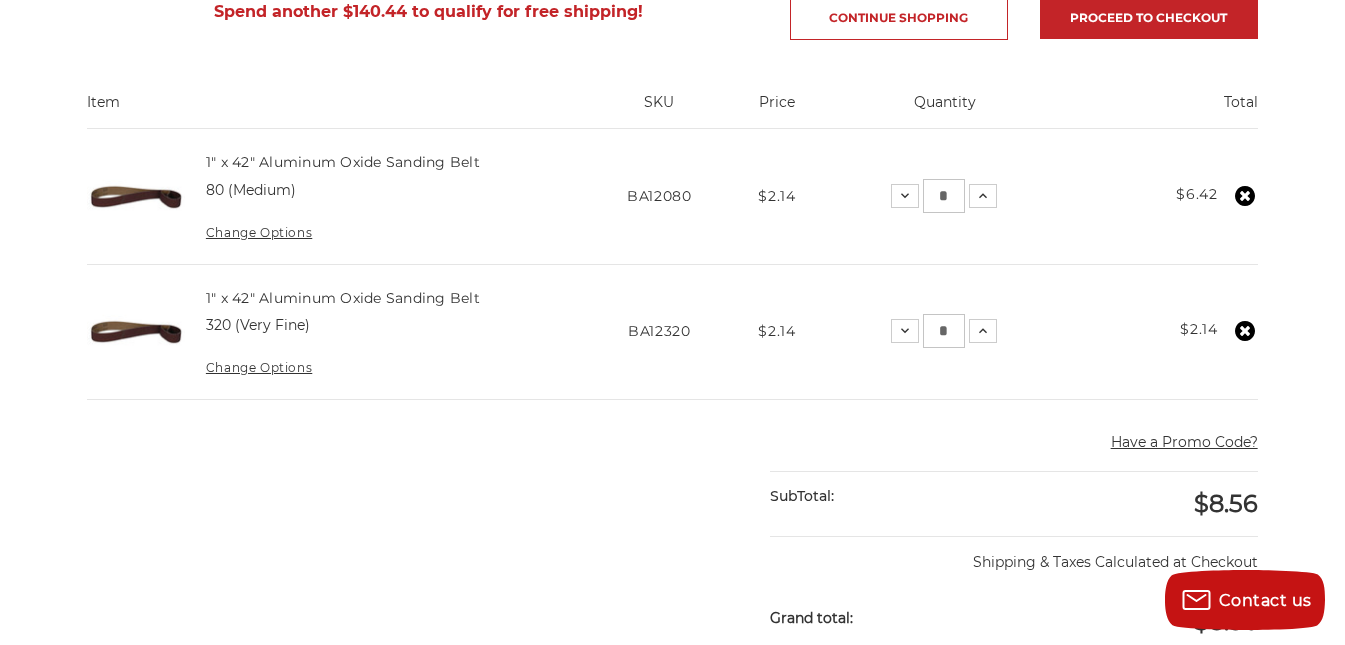 scroll, scrollTop: 400, scrollLeft: 0, axis: vertical 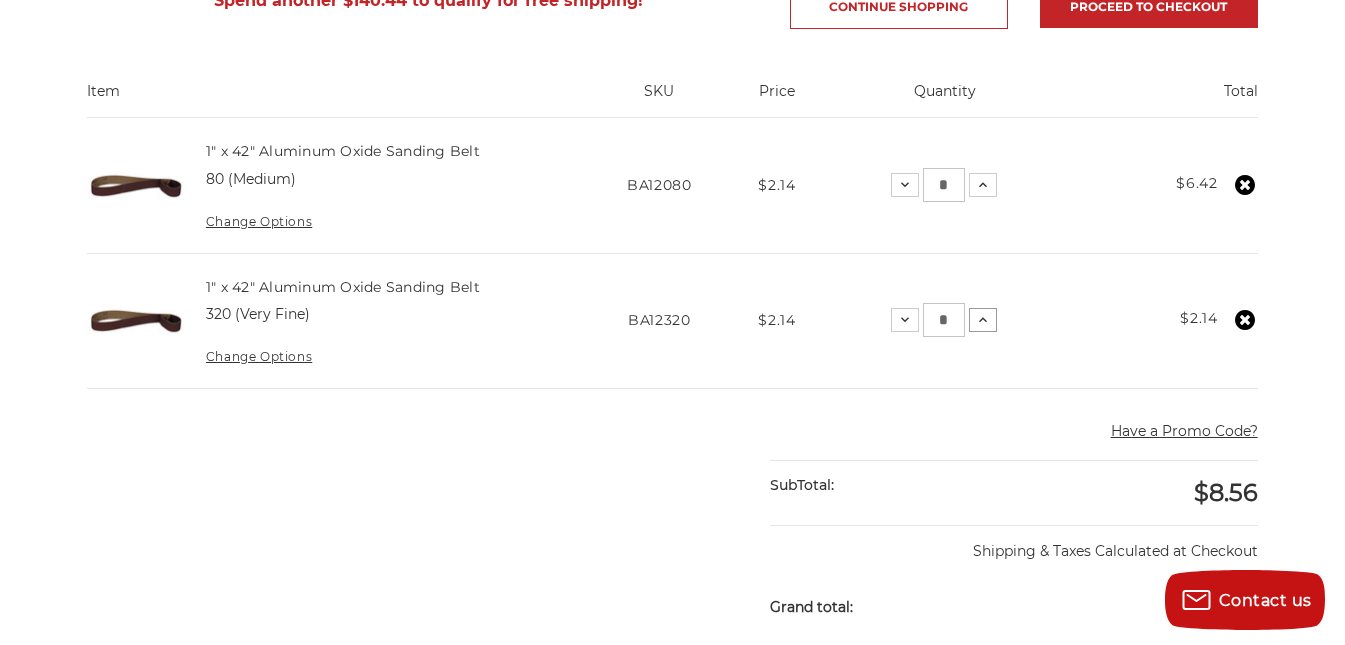 click 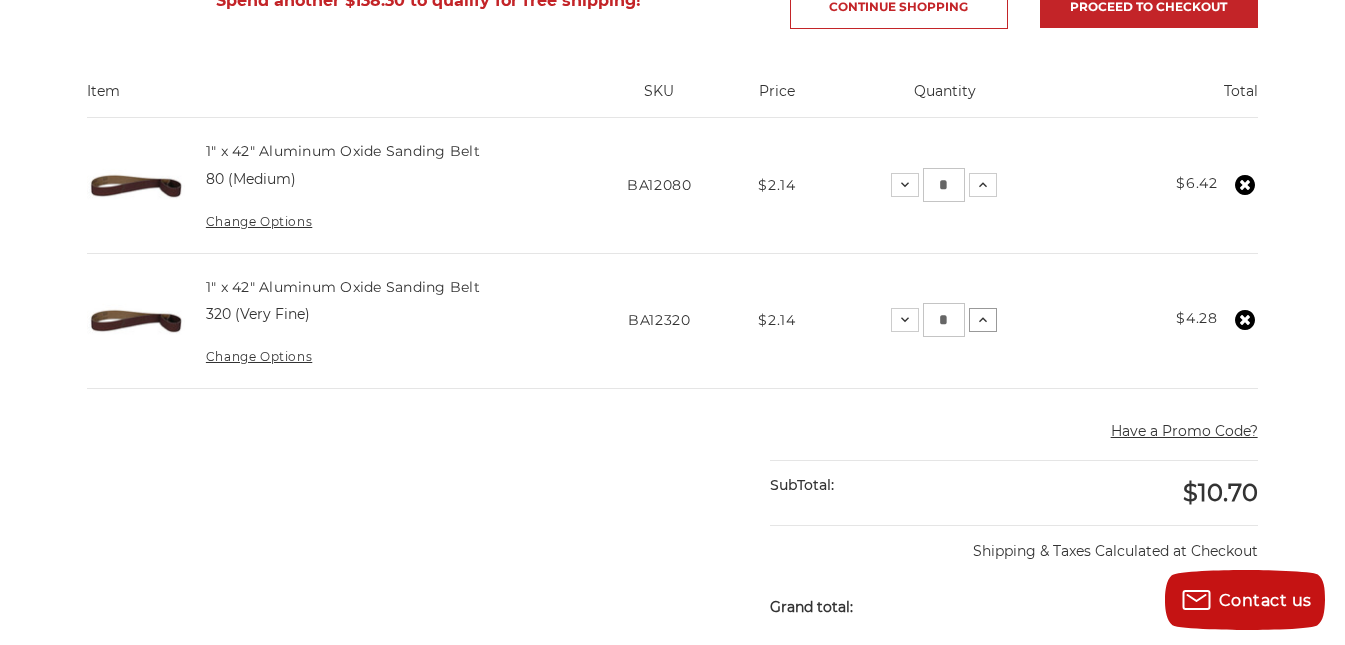 click 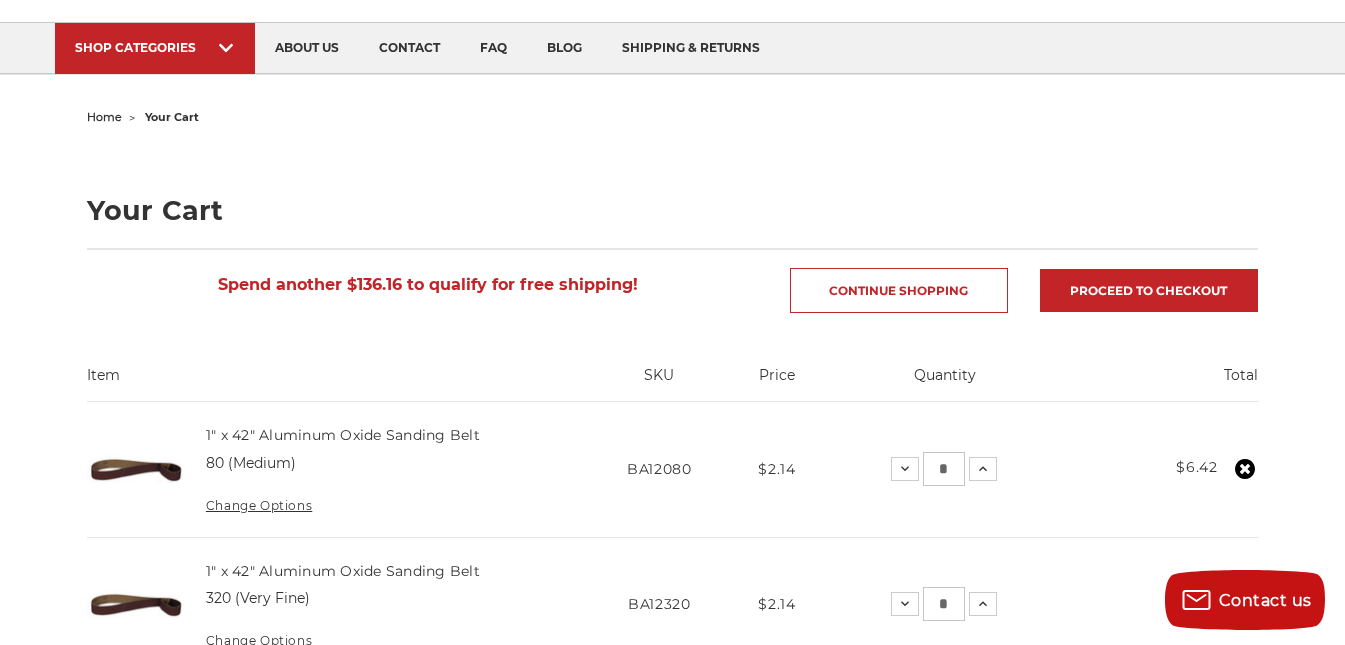 scroll, scrollTop: 100, scrollLeft: 0, axis: vertical 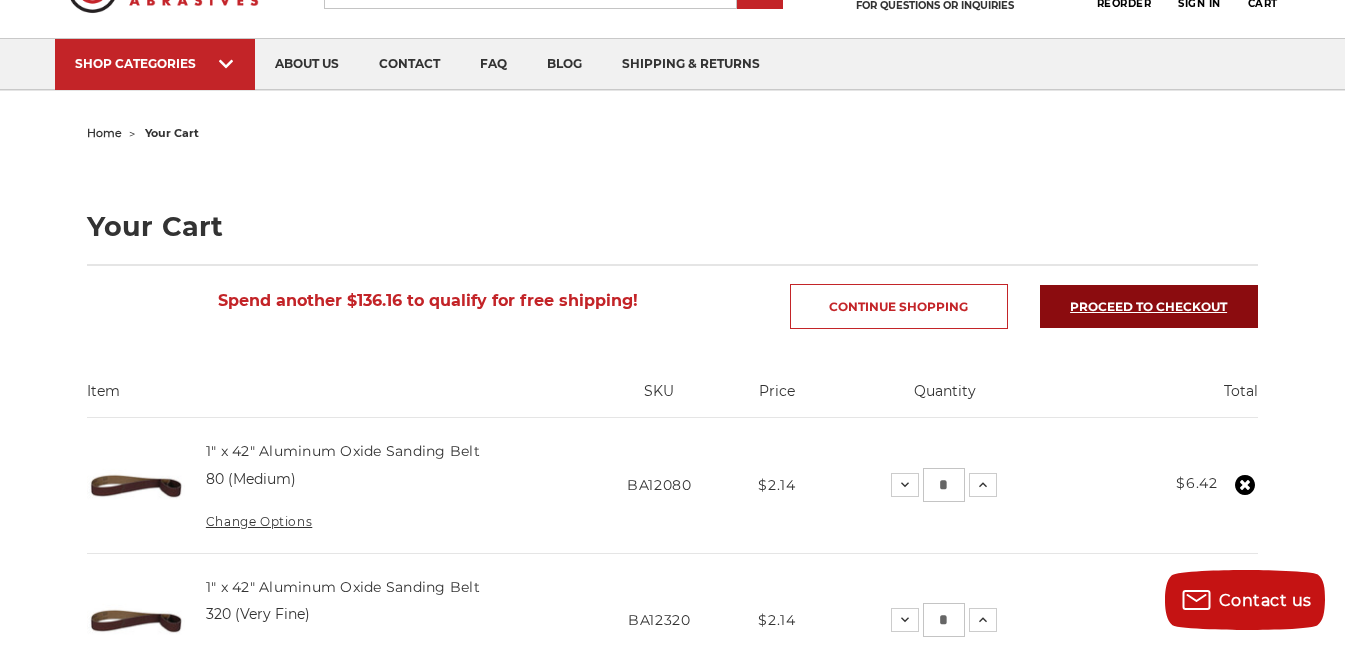 click on "Proceed to checkout" at bounding box center [1149, 306] 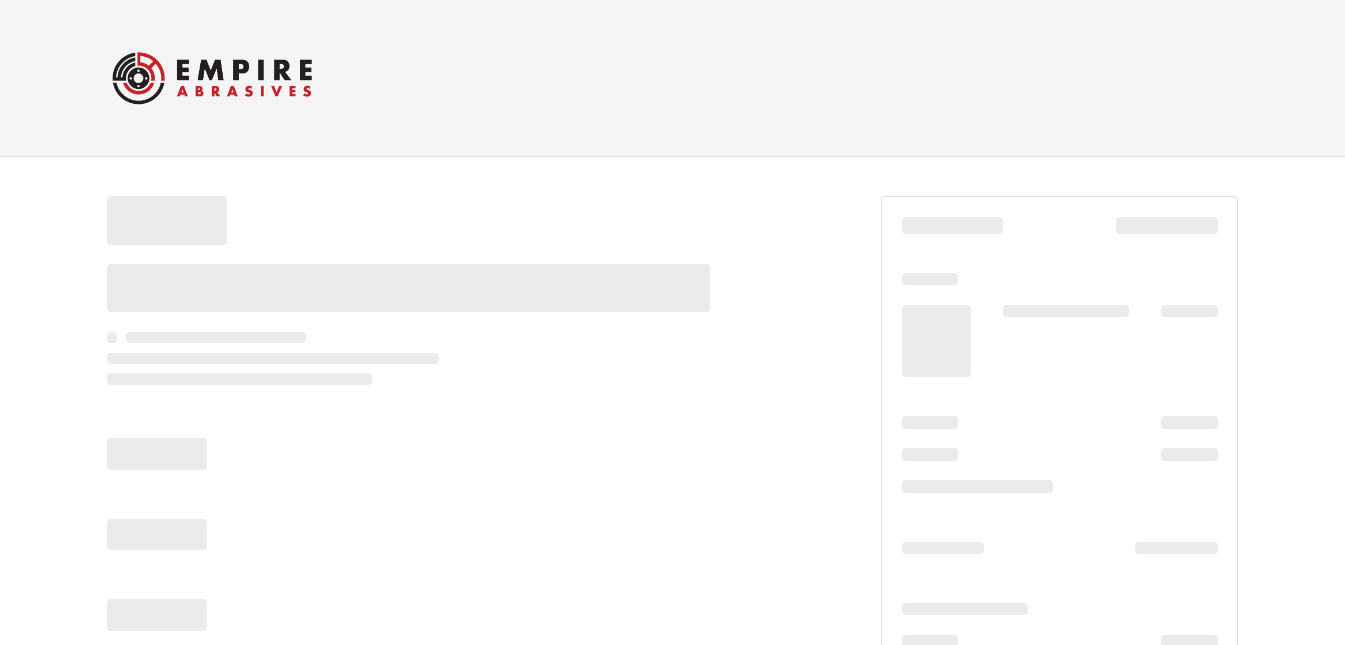 scroll, scrollTop: 0, scrollLeft: 0, axis: both 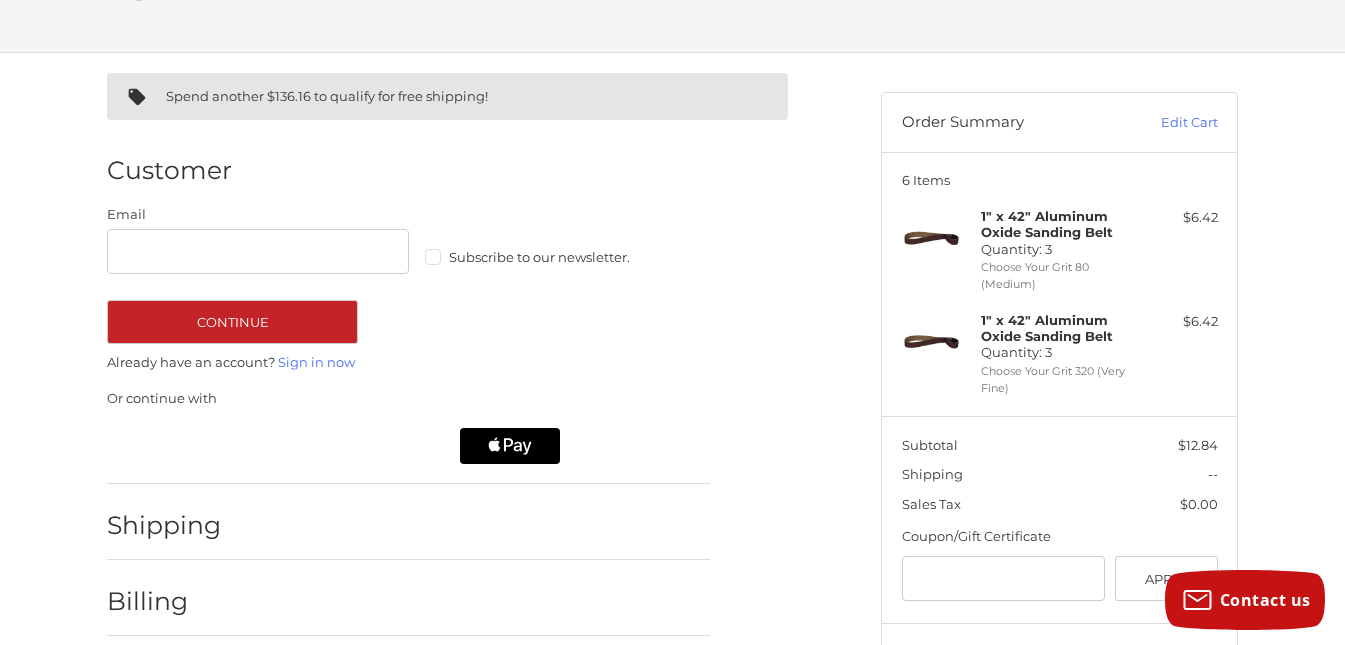 click on "Subscribe to our newsletter." at bounding box center (560, 240) 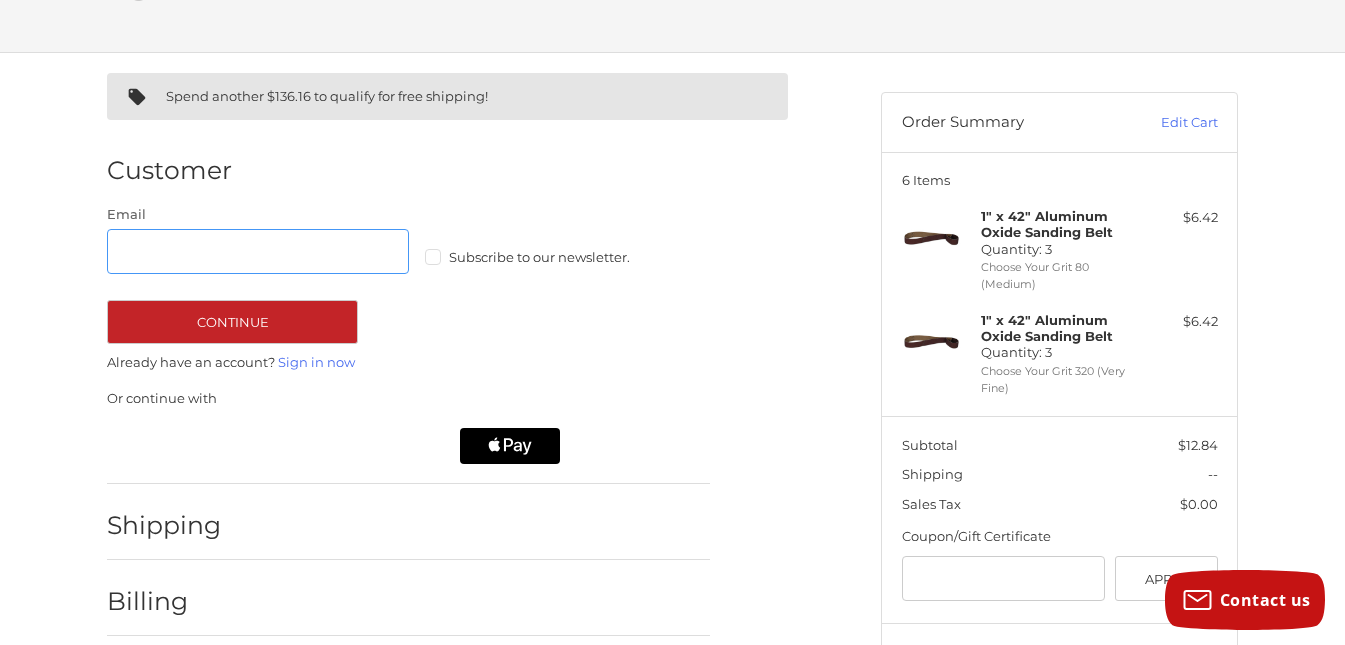 click on "Email" at bounding box center (258, 251) 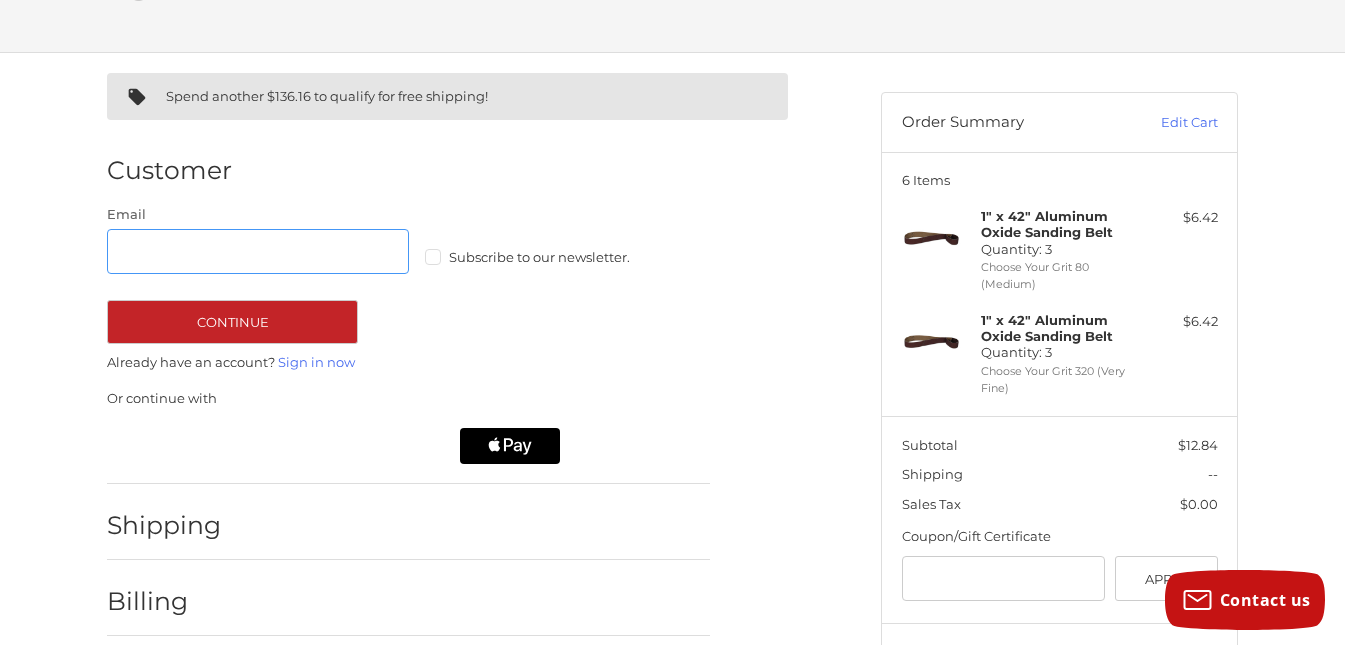 type on "**********" 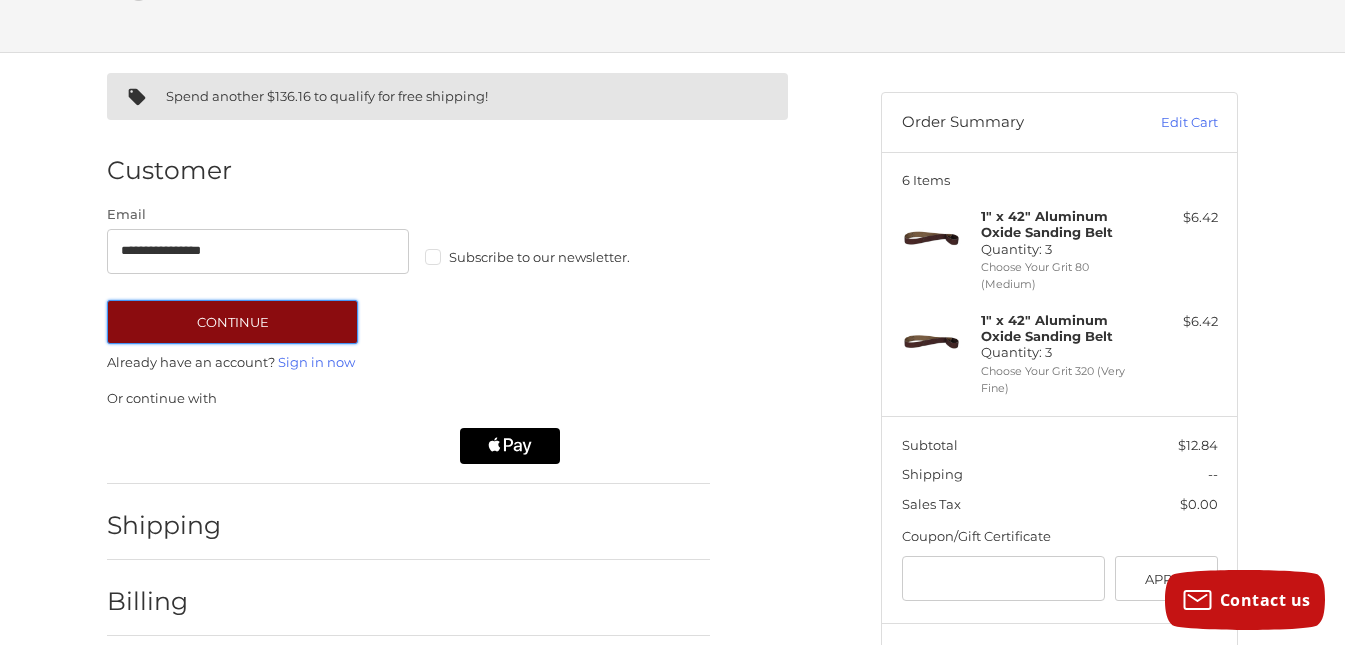 click on "Continue" at bounding box center (232, 322) 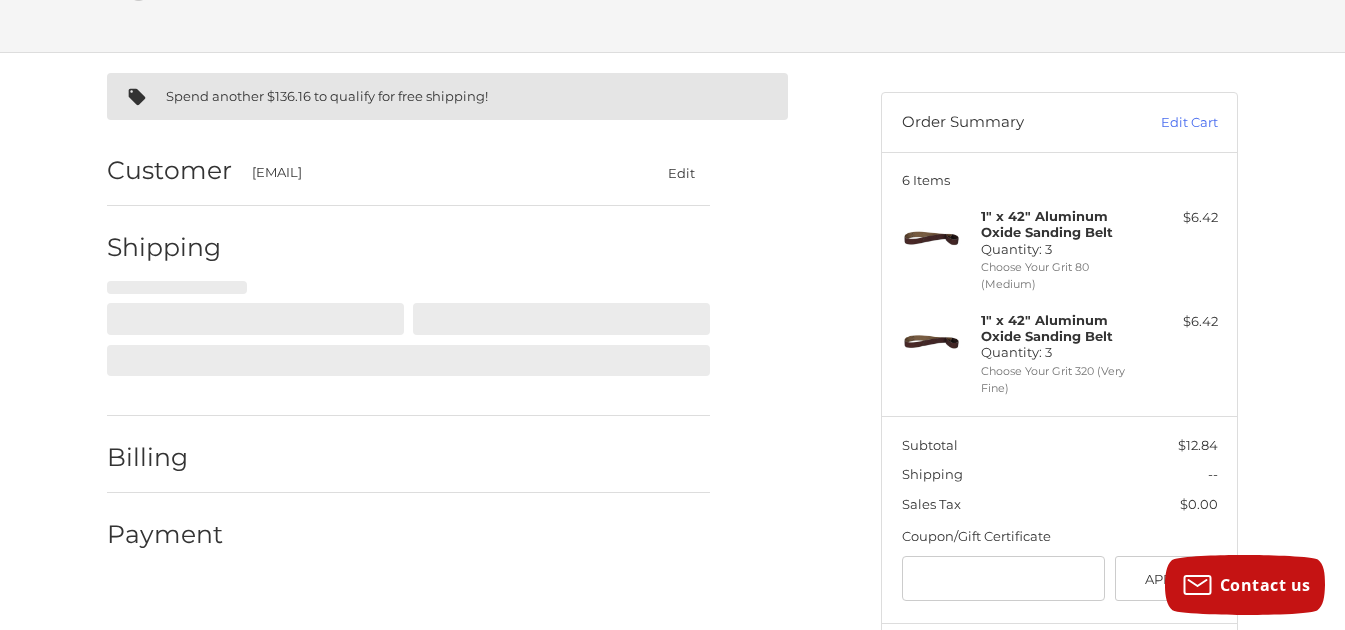 select on "**" 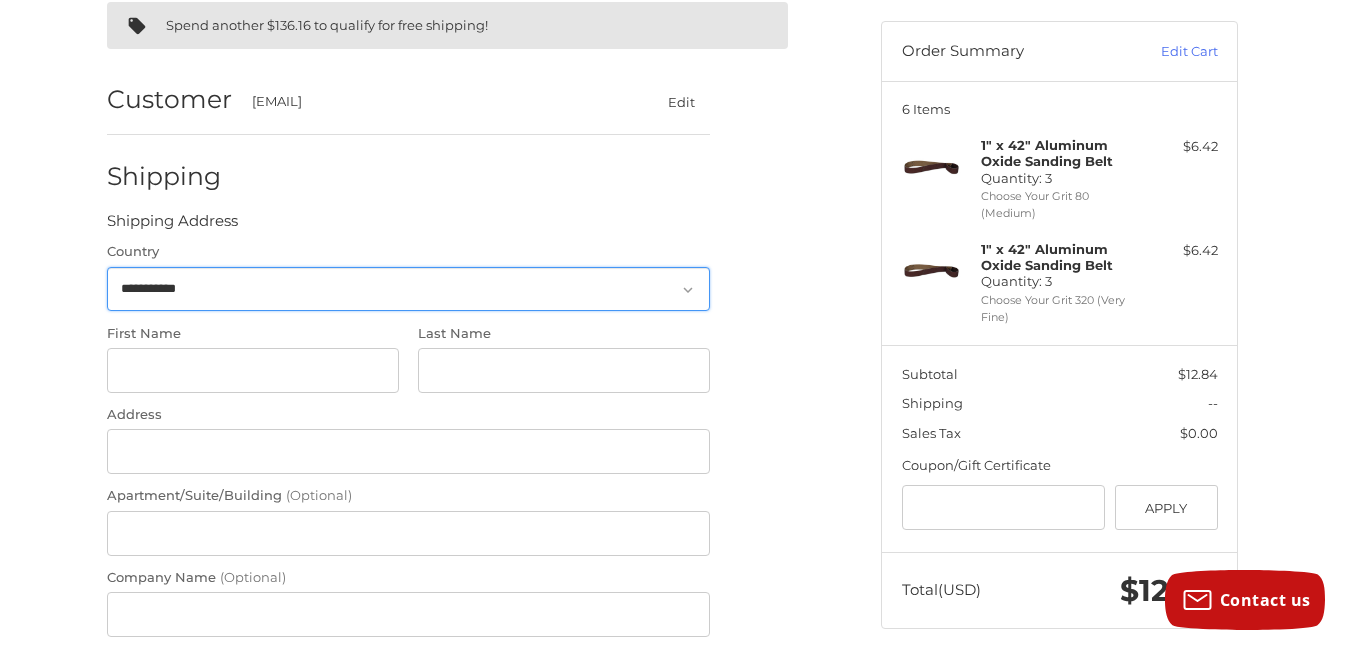 scroll, scrollTop: 181, scrollLeft: 0, axis: vertical 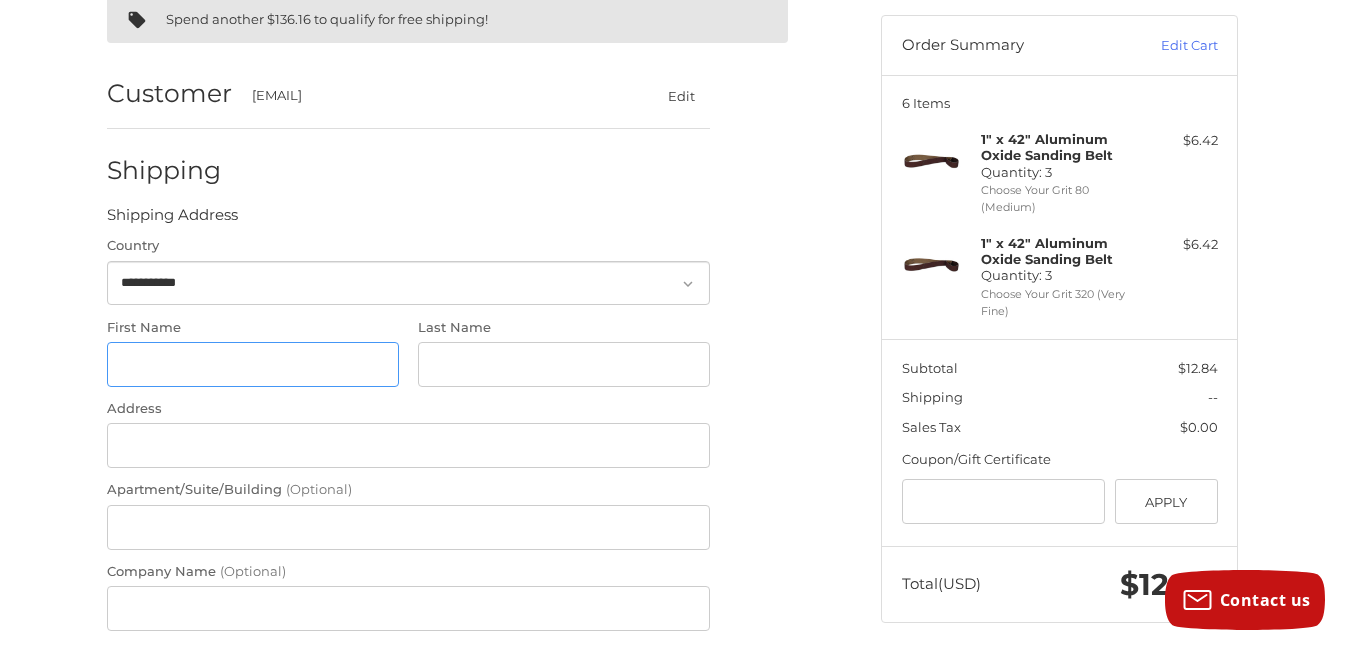 click on "First Name" at bounding box center [253, 364] 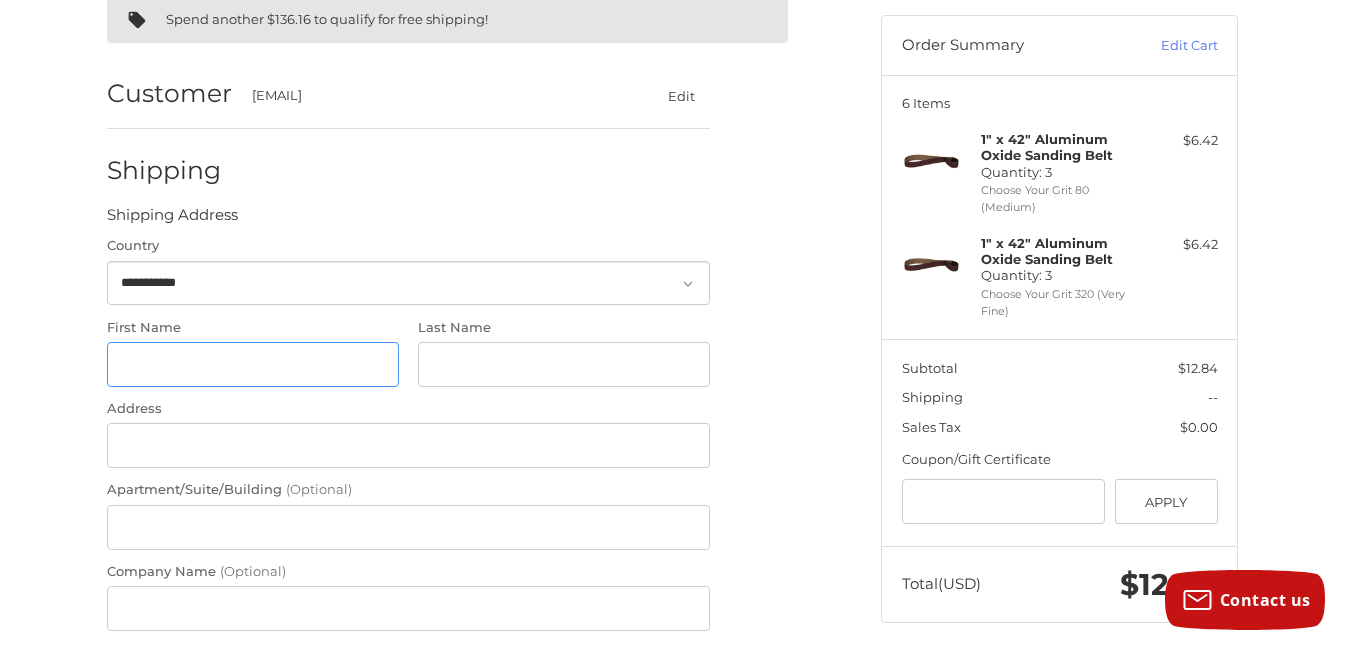 type on "*******" 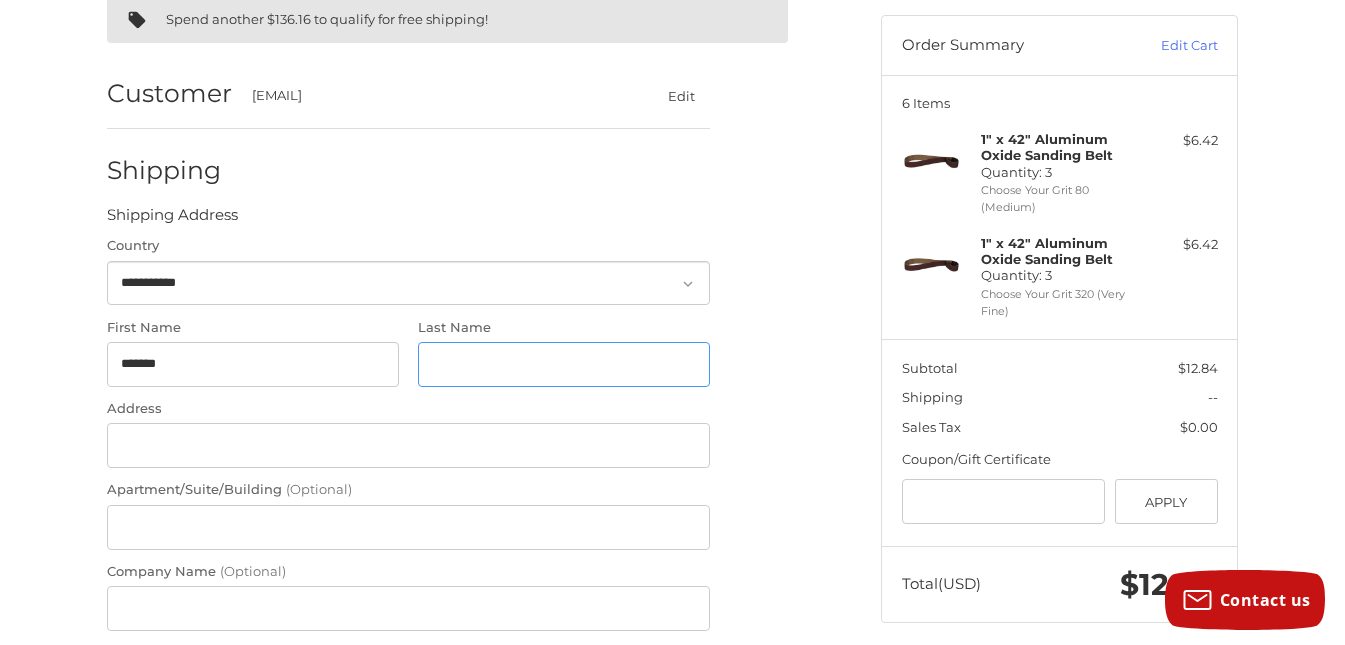 type on "******" 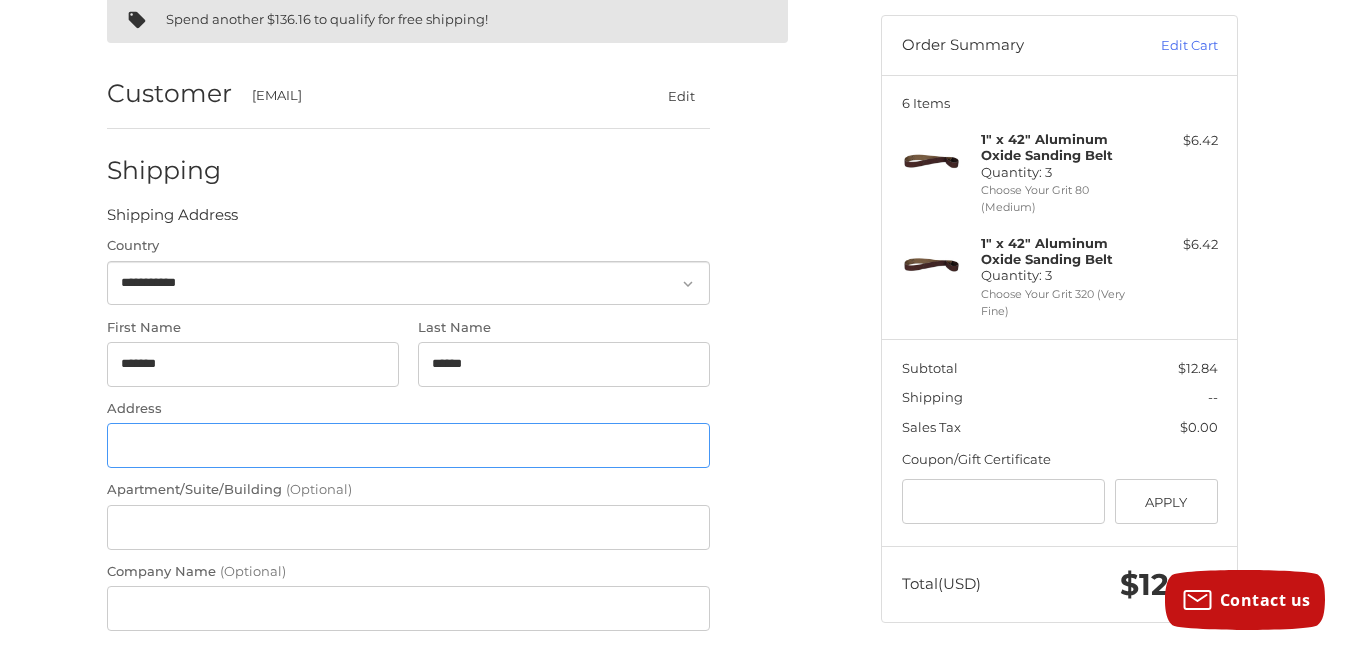 type on "**********" 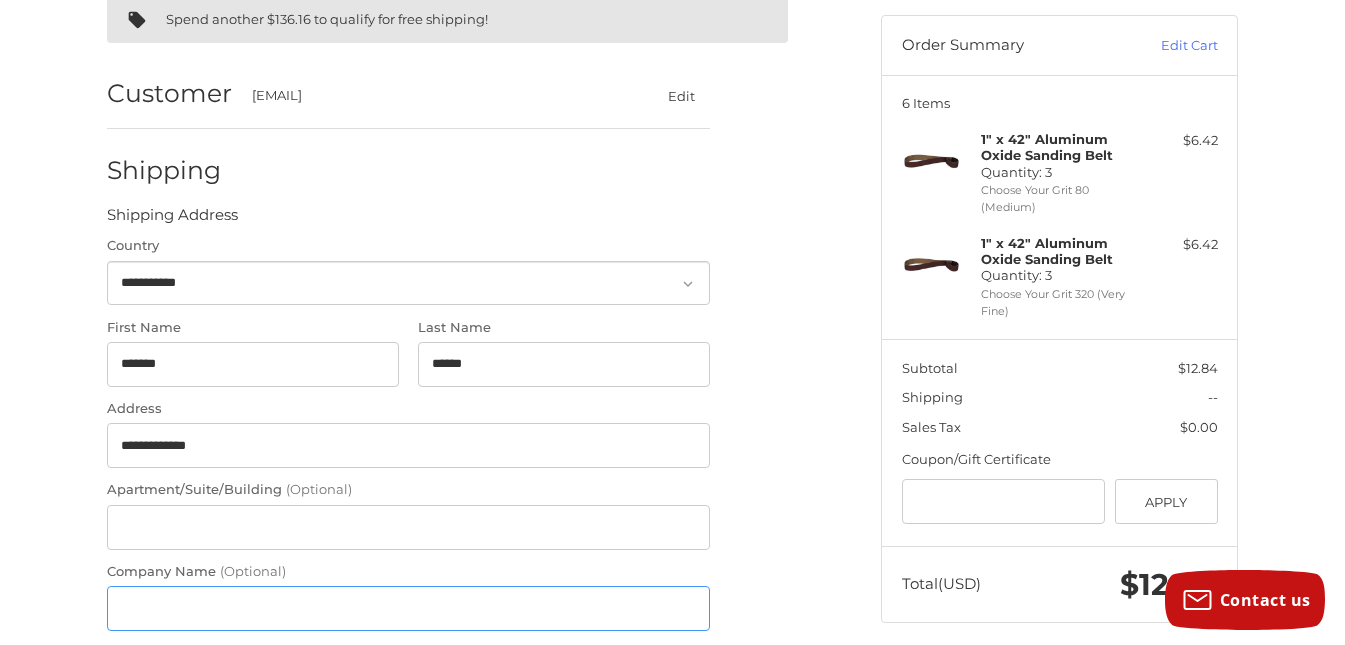 type on "**********" 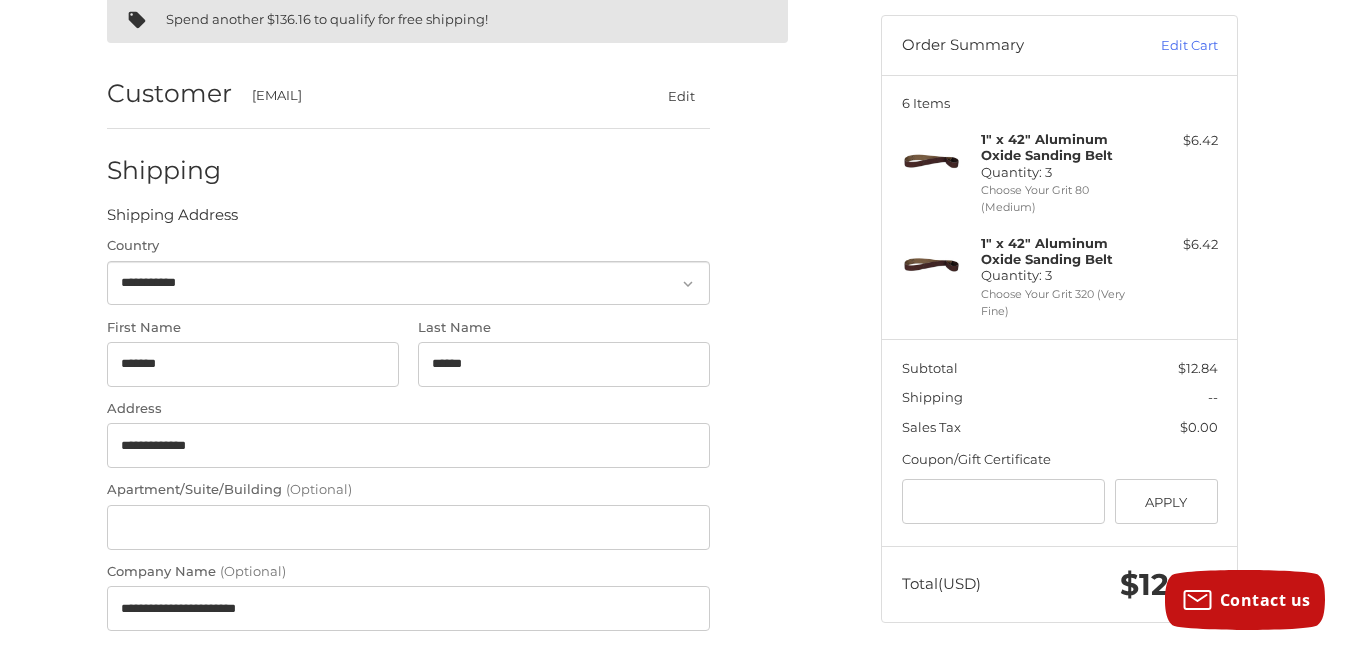 type on "**********" 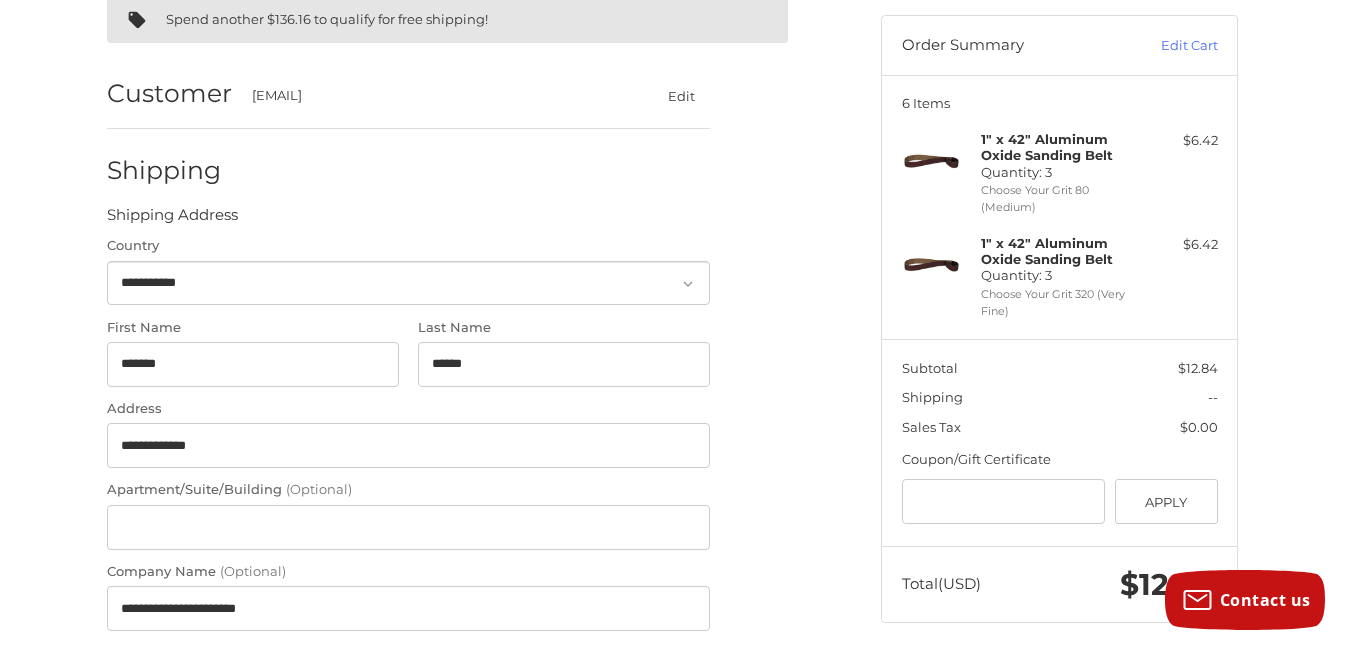 select on "**" 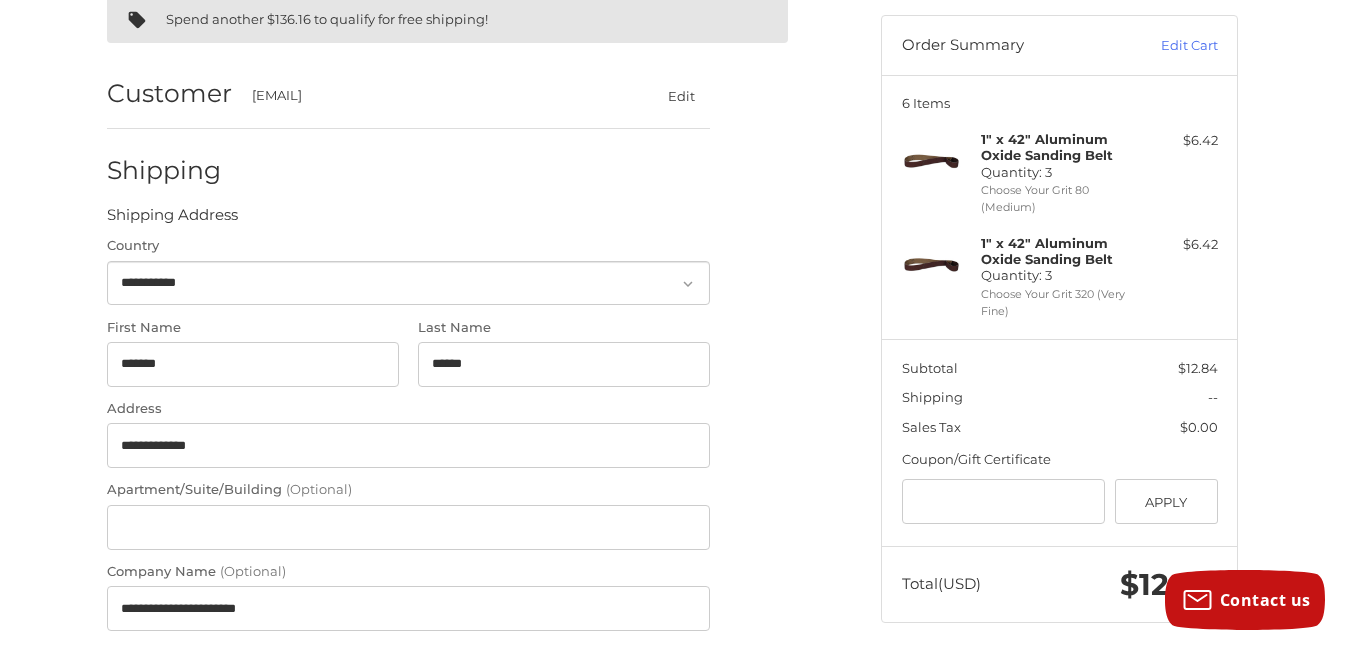 type on "*****" 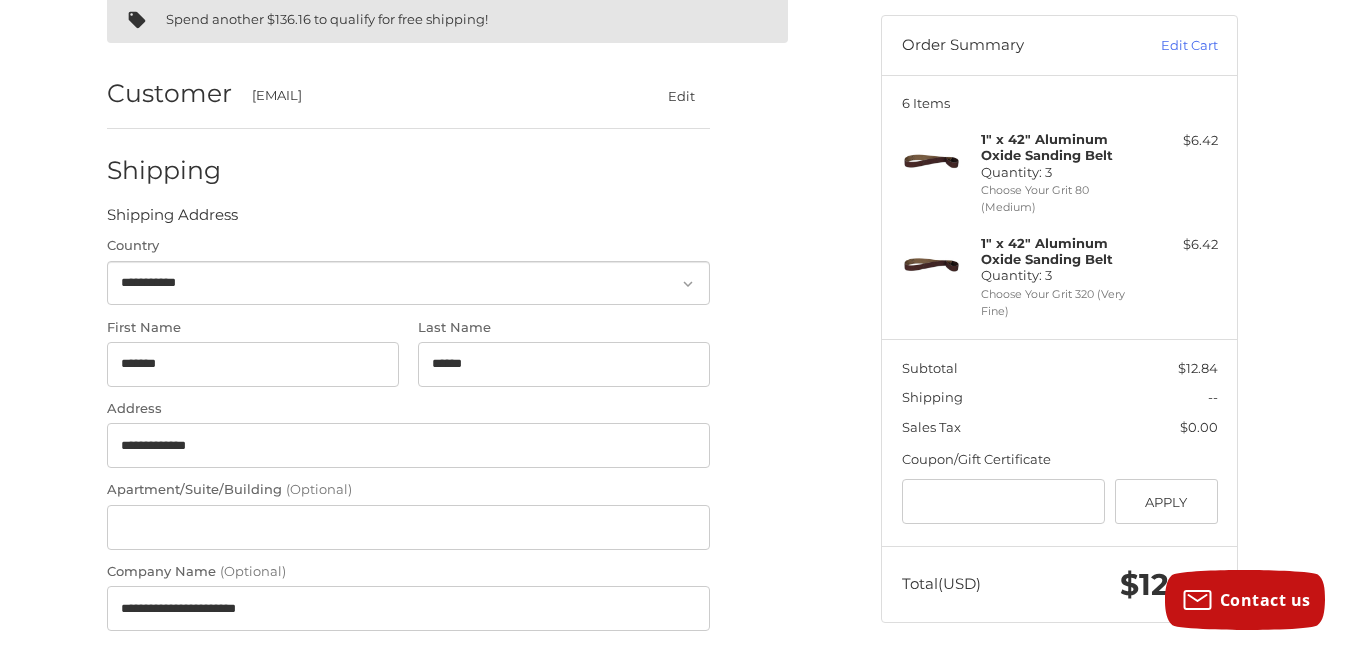 type on "**********" 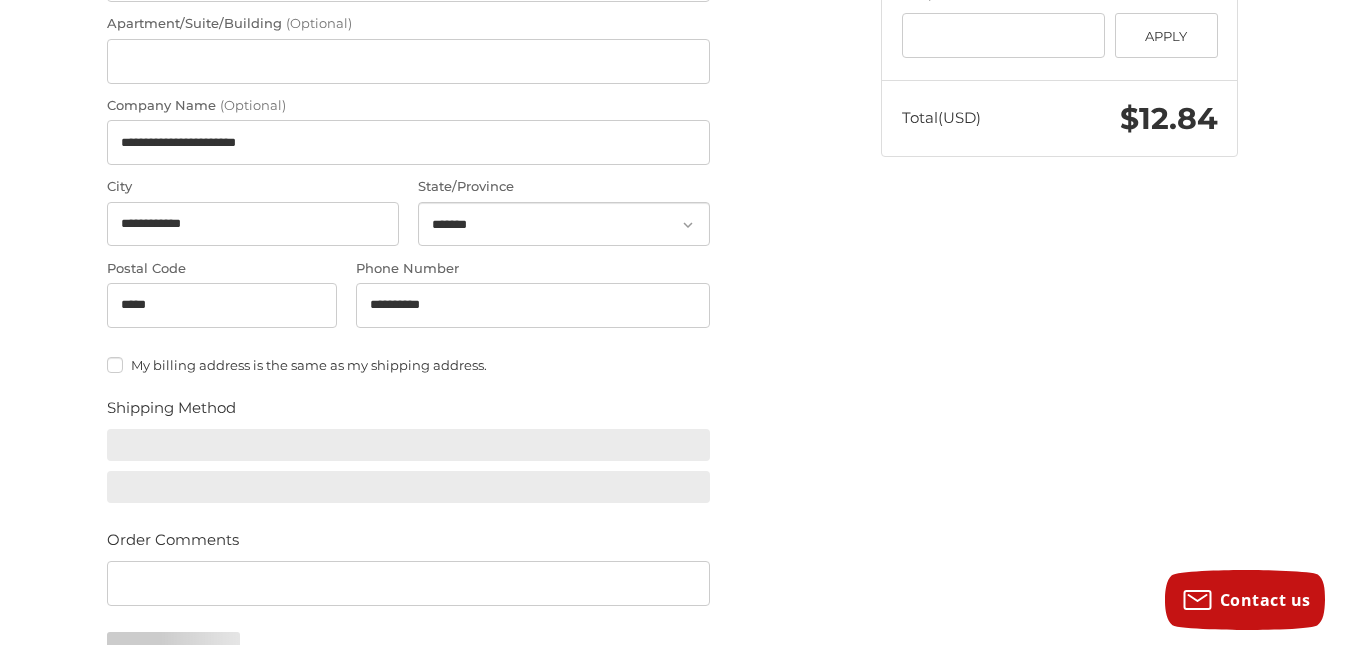 scroll, scrollTop: 681, scrollLeft: 0, axis: vertical 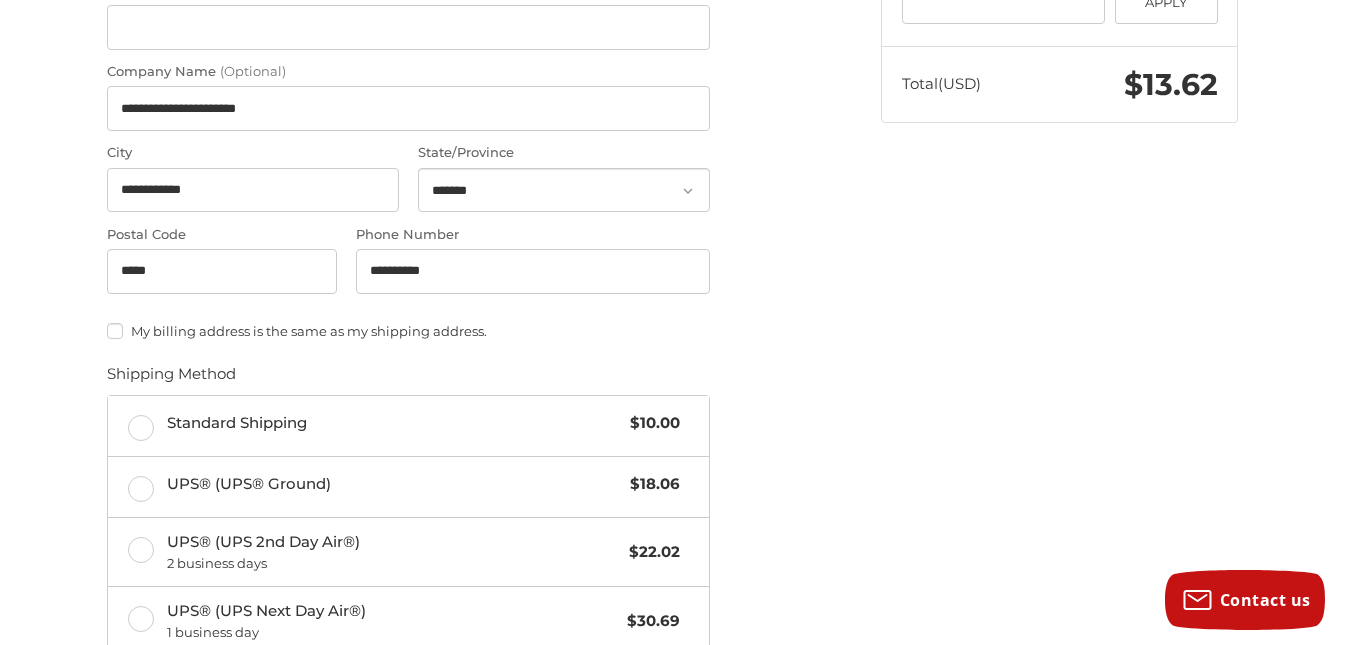 click on "My billing address is the same as my shipping address." at bounding box center (408, 331) 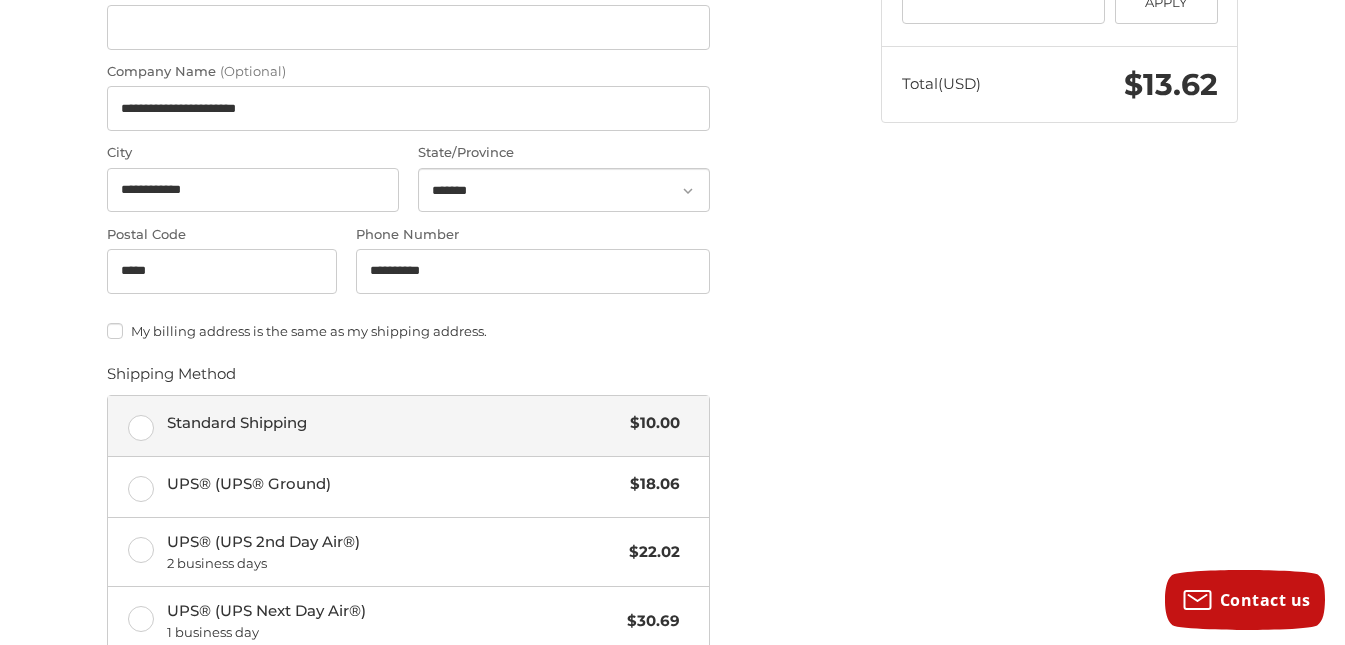 click on "Standard Shipping $10.00" at bounding box center [408, 426] 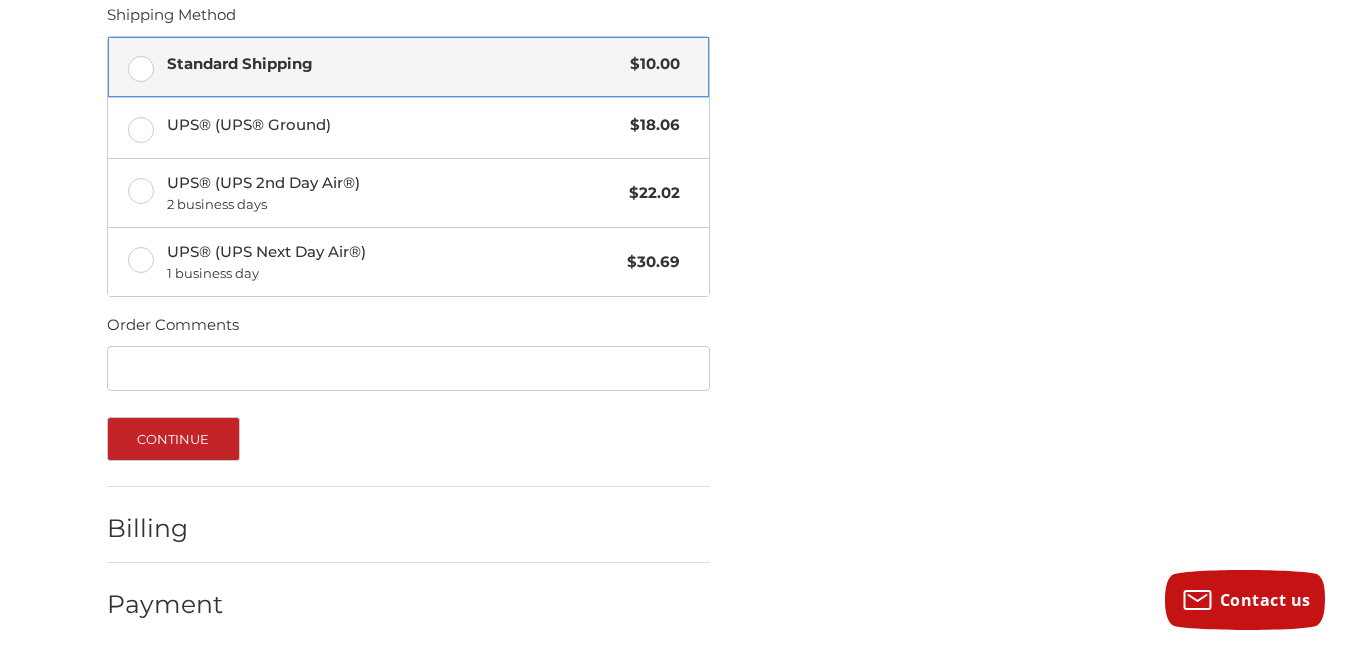scroll, scrollTop: 1053, scrollLeft: 0, axis: vertical 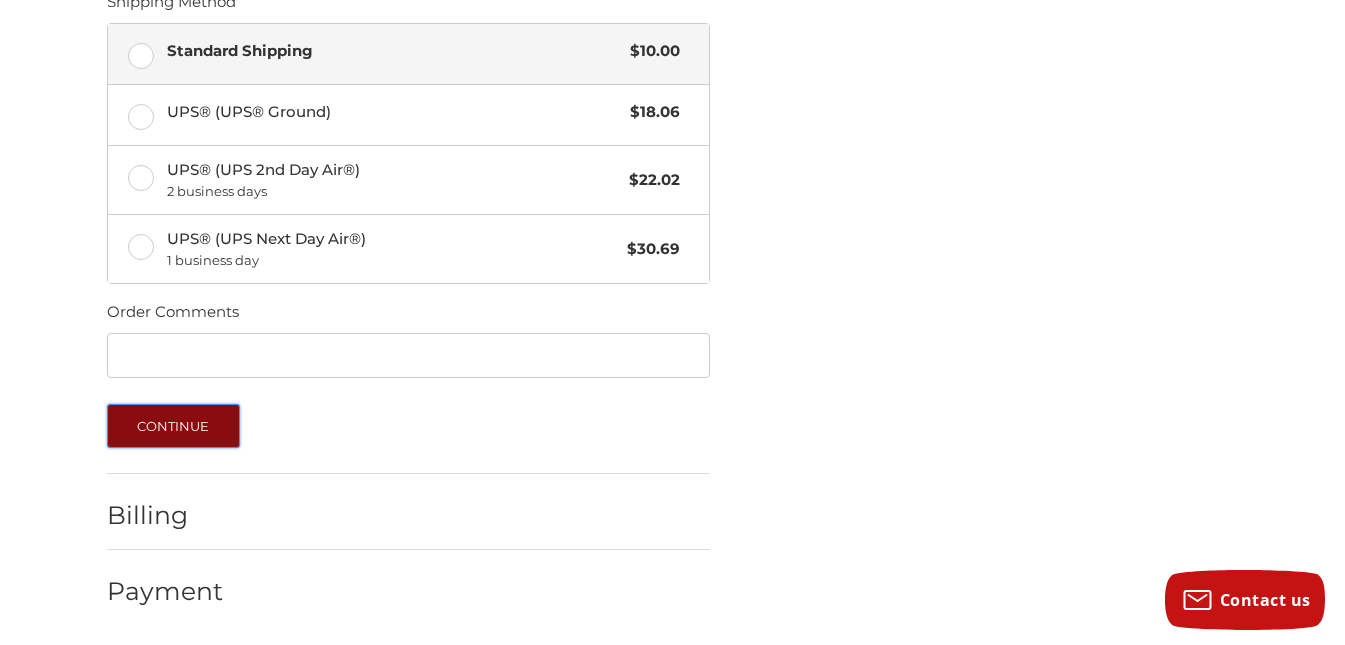 click on "Continue" at bounding box center (173, 426) 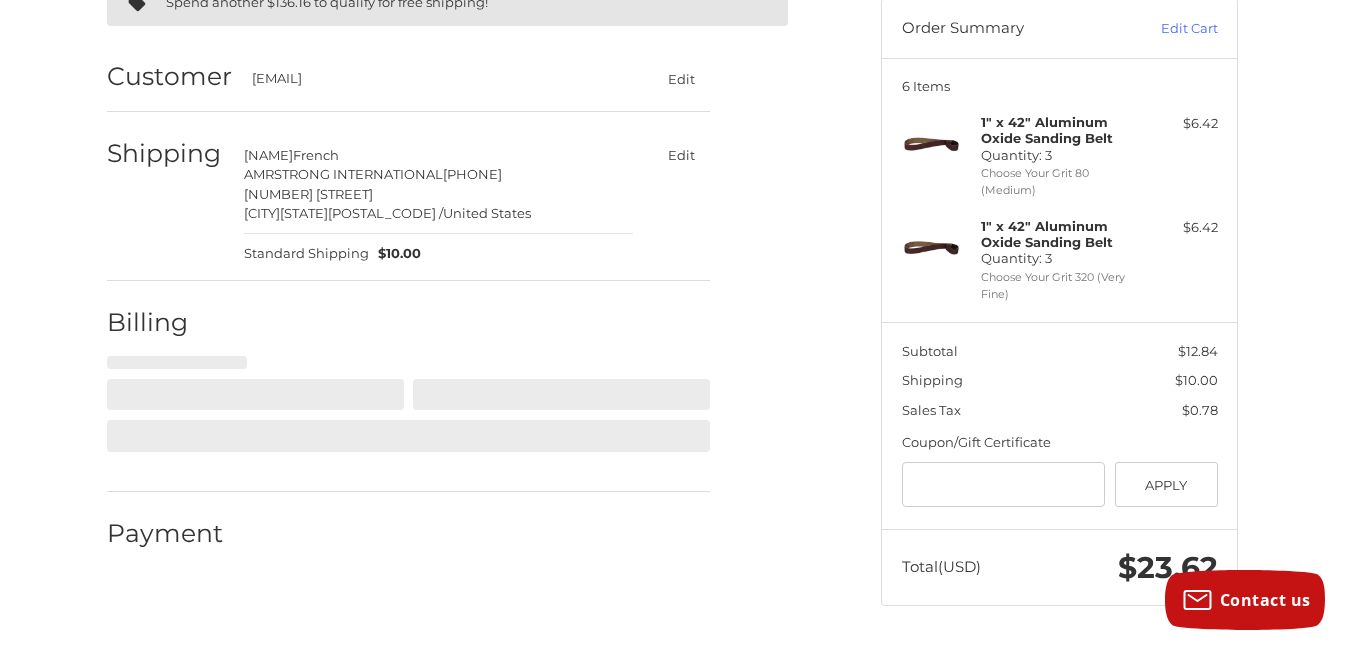 select on "**" 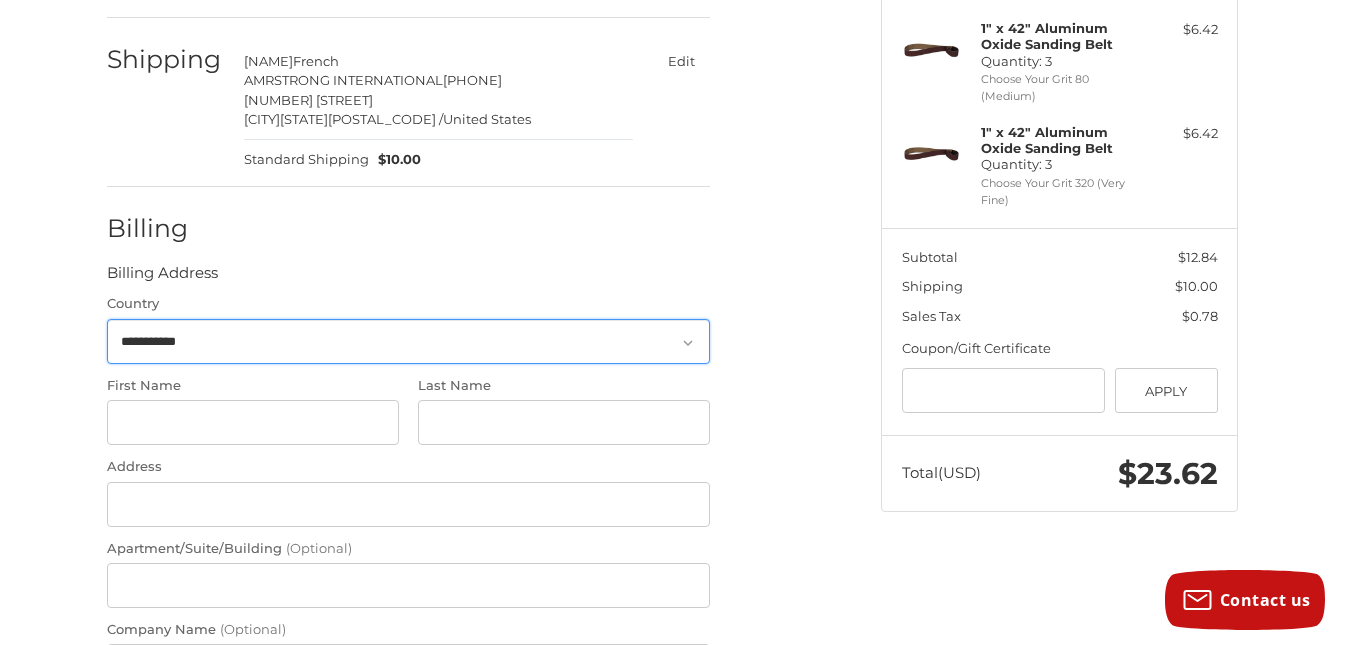 scroll, scrollTop: 350, scrollLeft: 0, axis: vertical 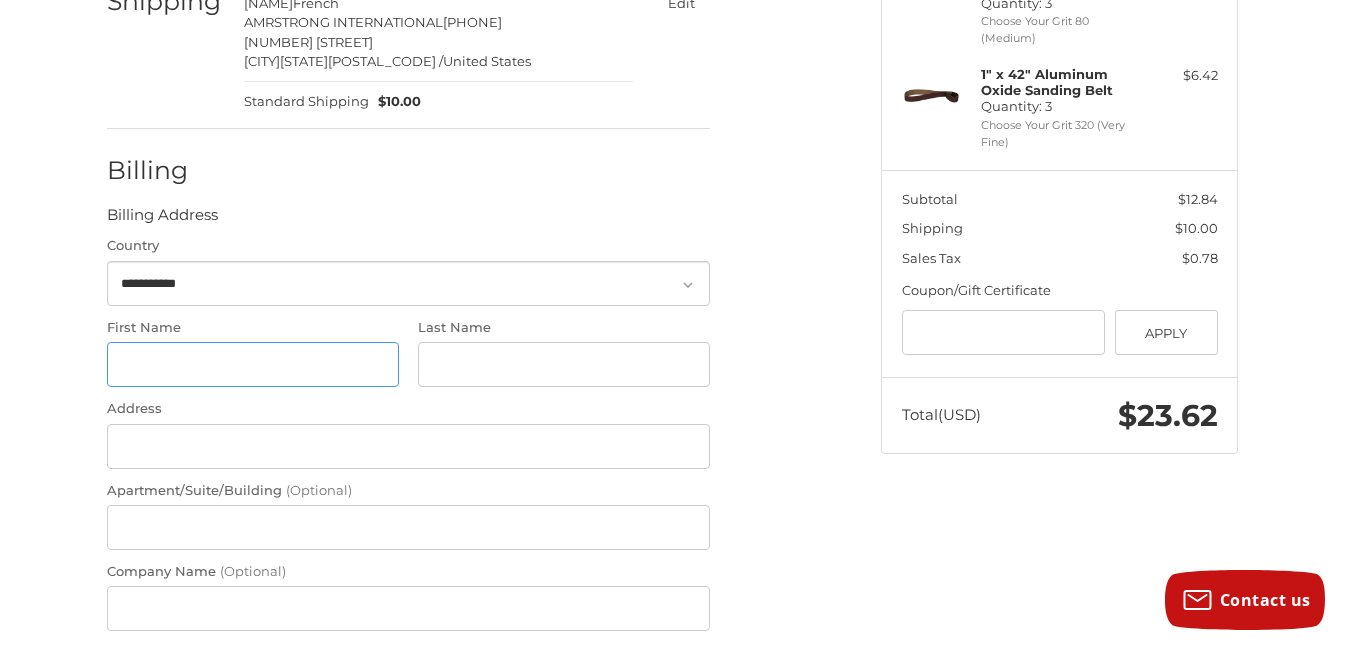 click on "First Name" at bounding box center (253, 364) 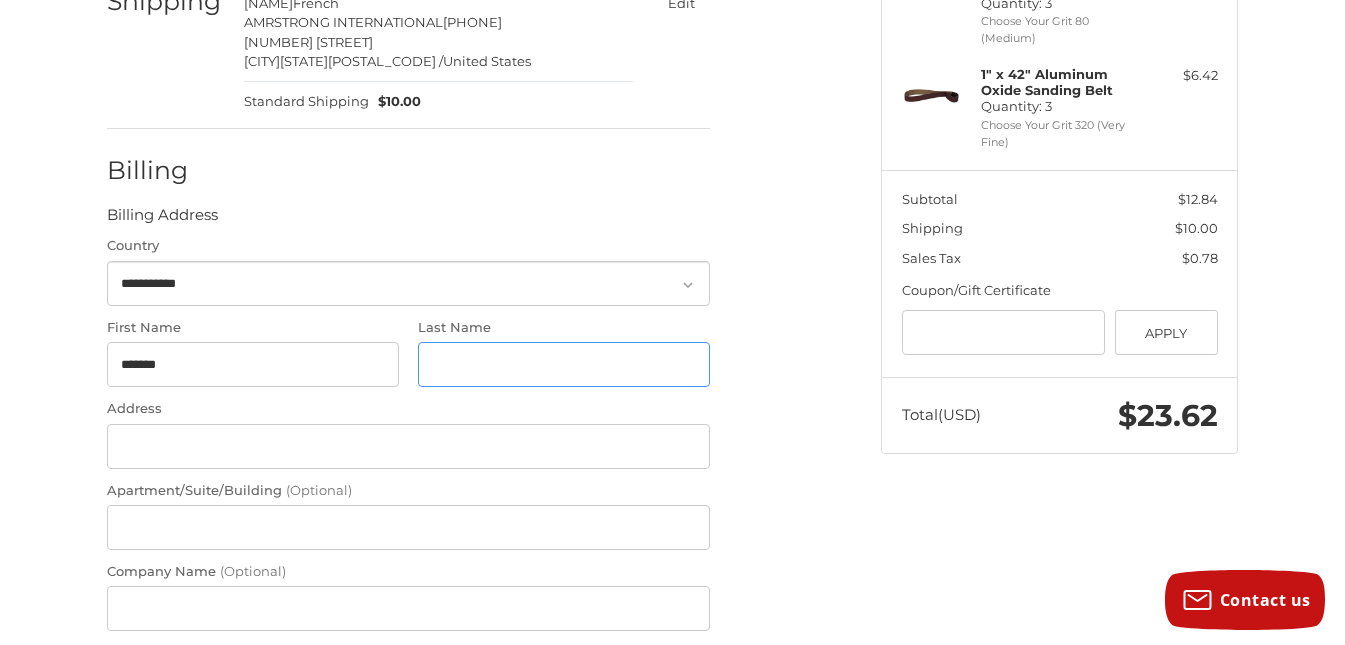 type on "******" 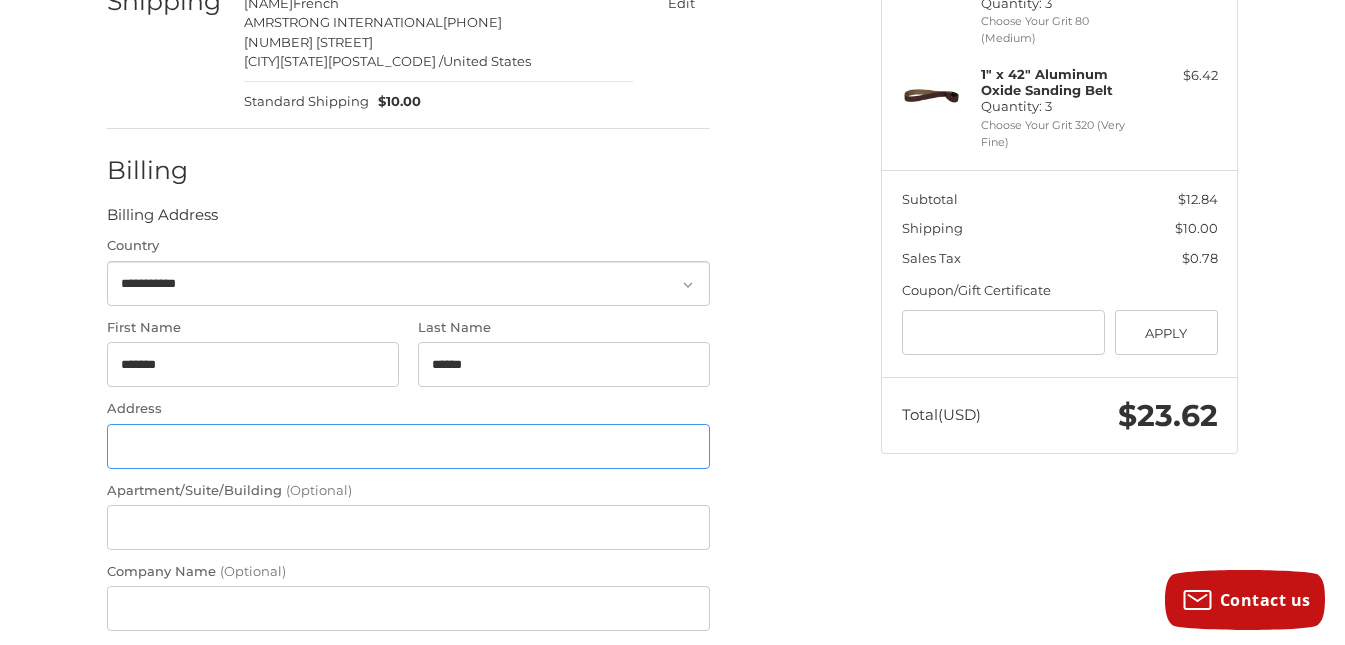type on "**********" 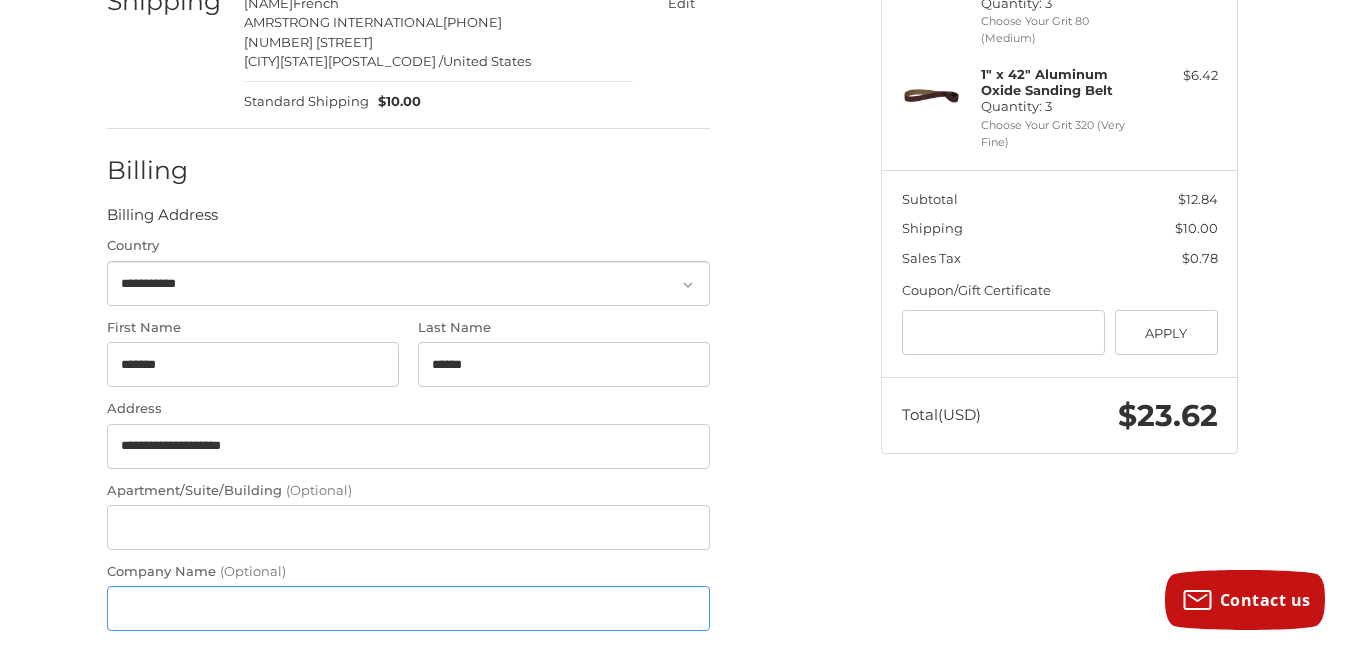 type on "**********" 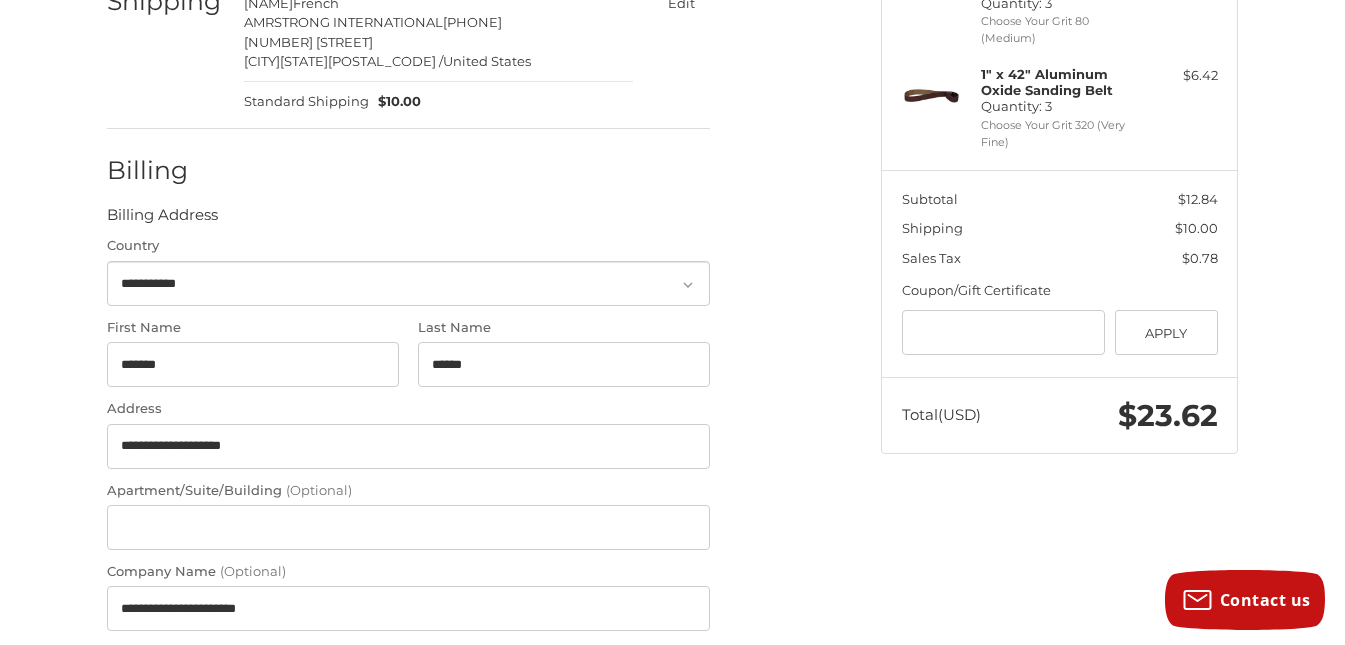 type on "**********" 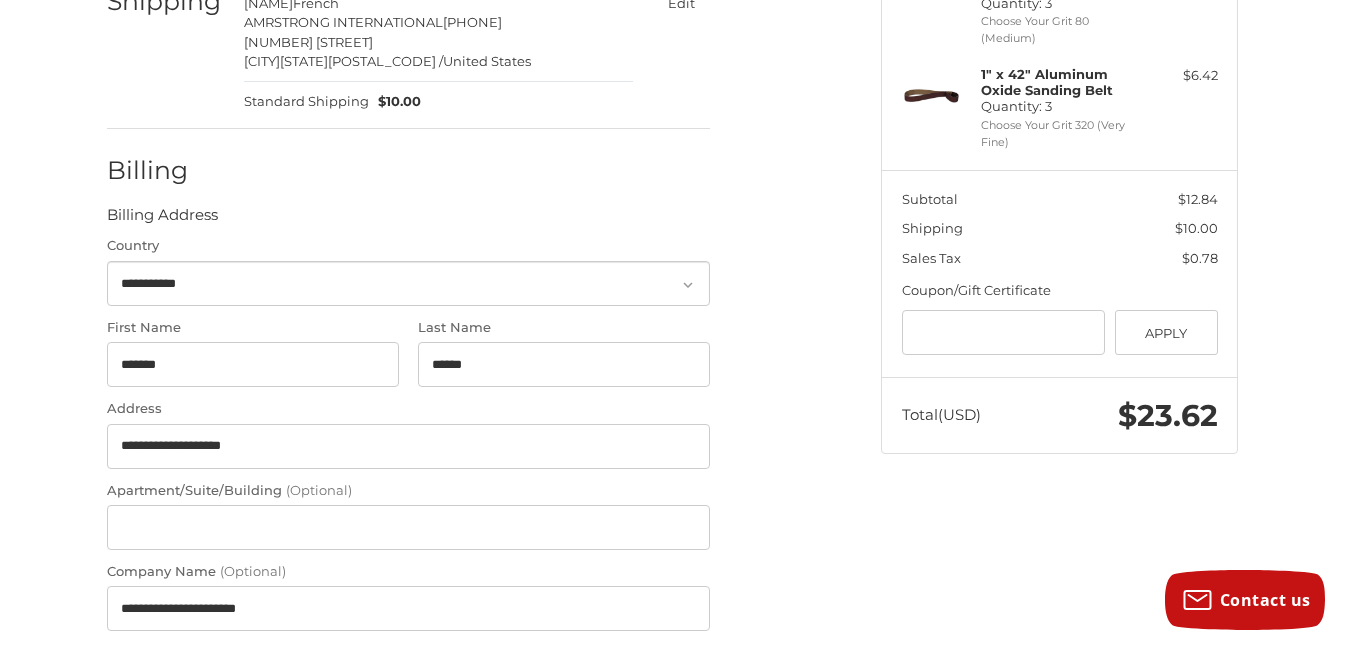 select on "**" 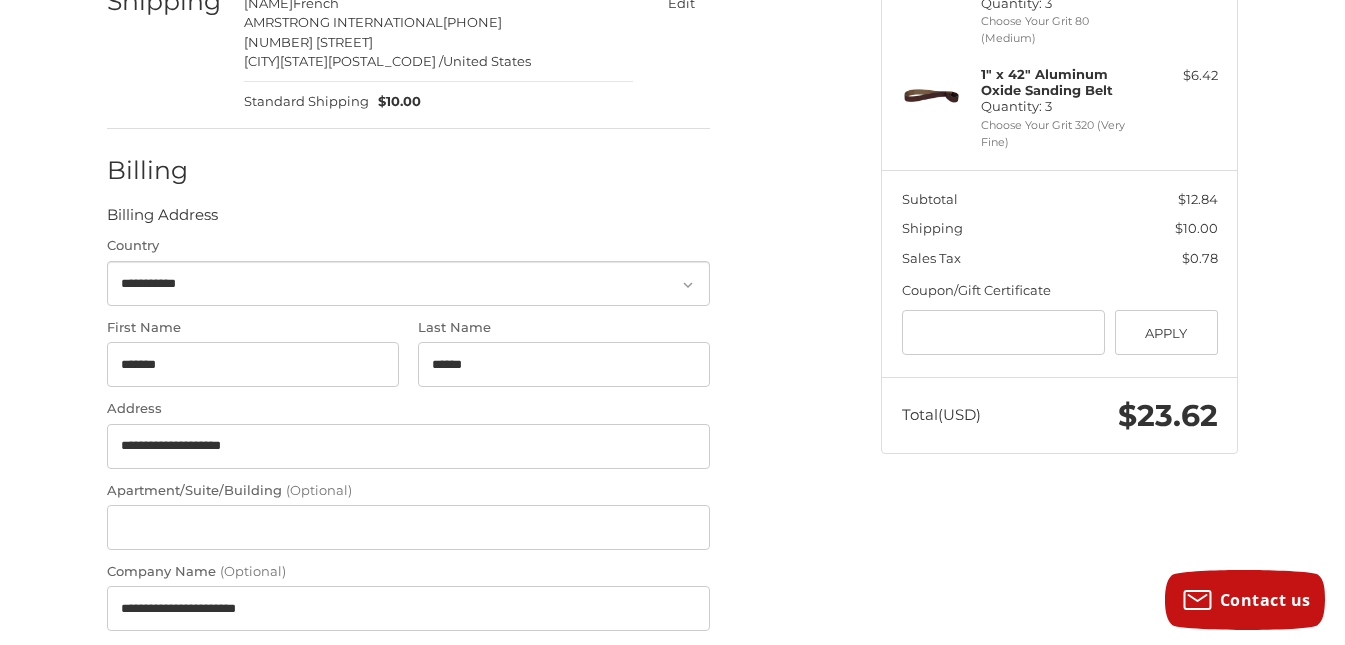 type on "*****" 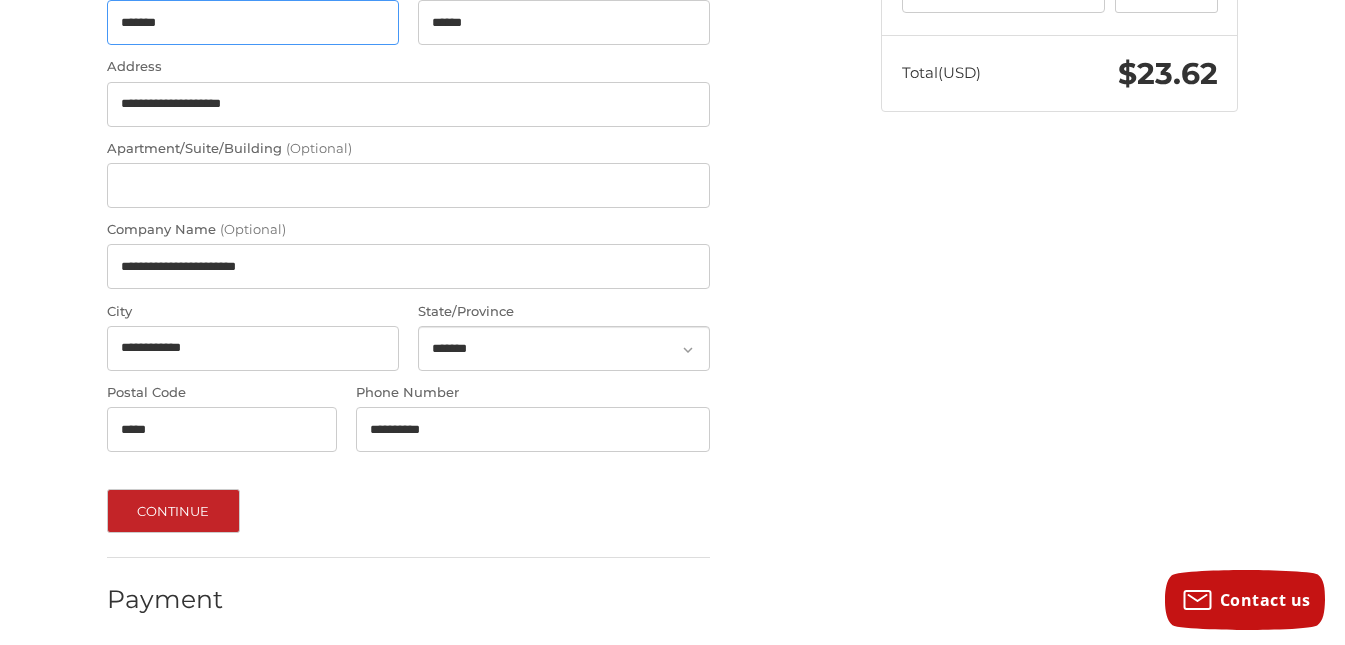 scroll, scrollTop: 700, scrollLeft: 0, axis: vertical 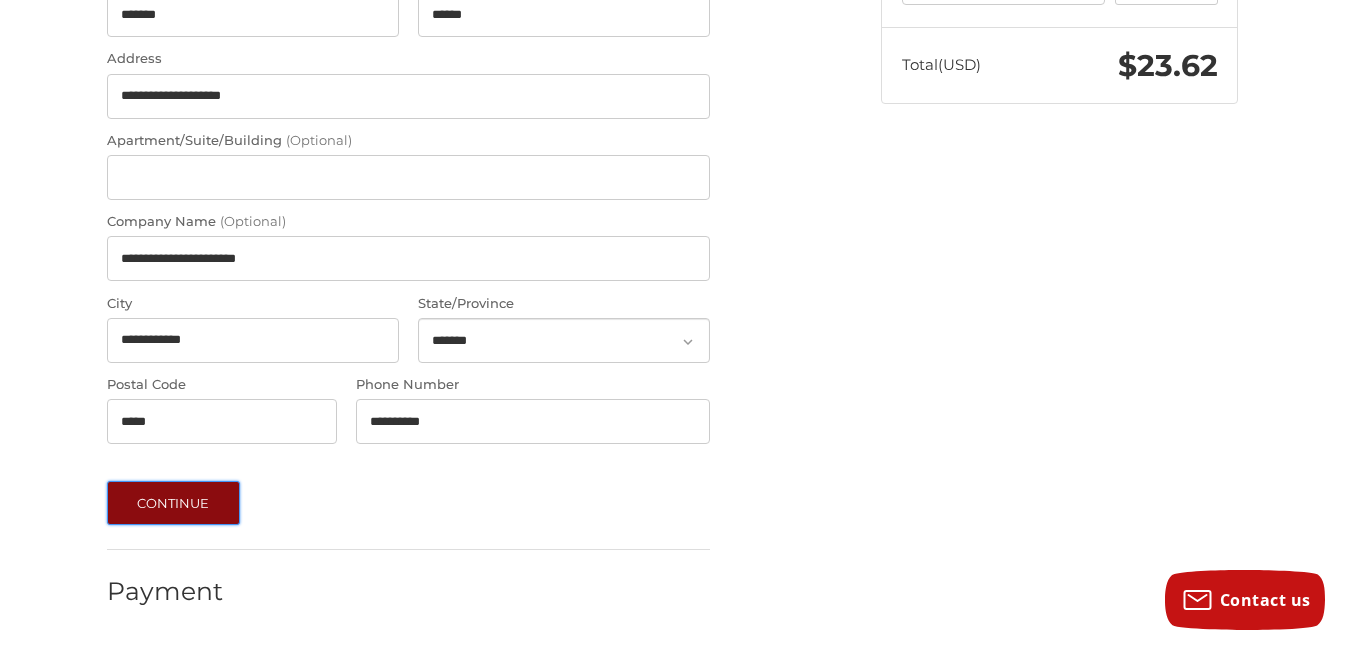 click on "Continue" at bounding box center (173, 503) 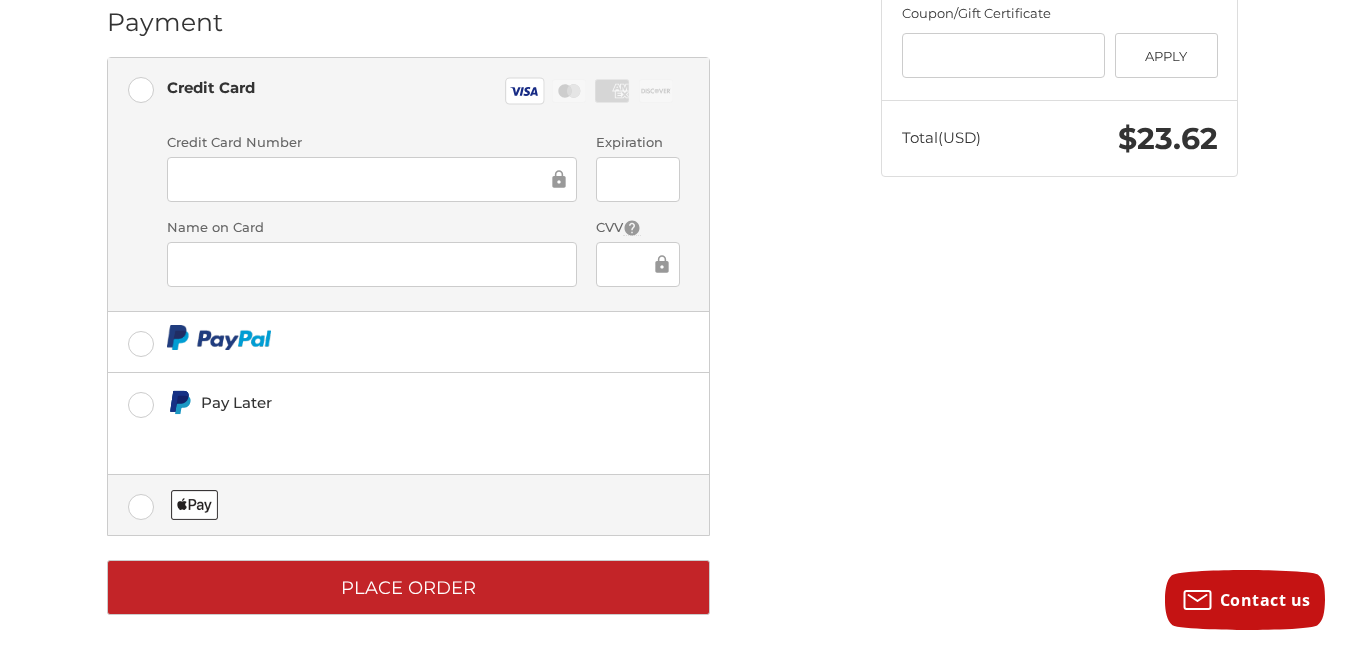 scroll, scrollTop: 641, scrollLeft: 0, axis: vertical 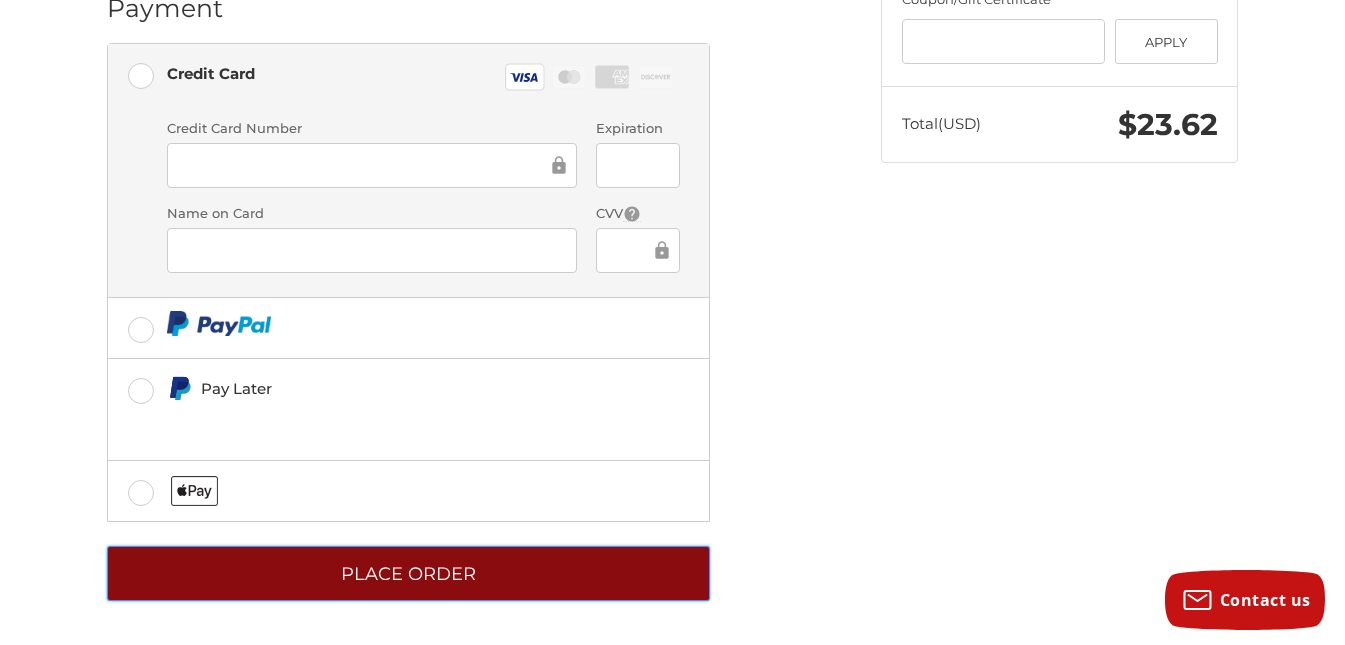 click on "Place Order" at bounding box center (408, 573) 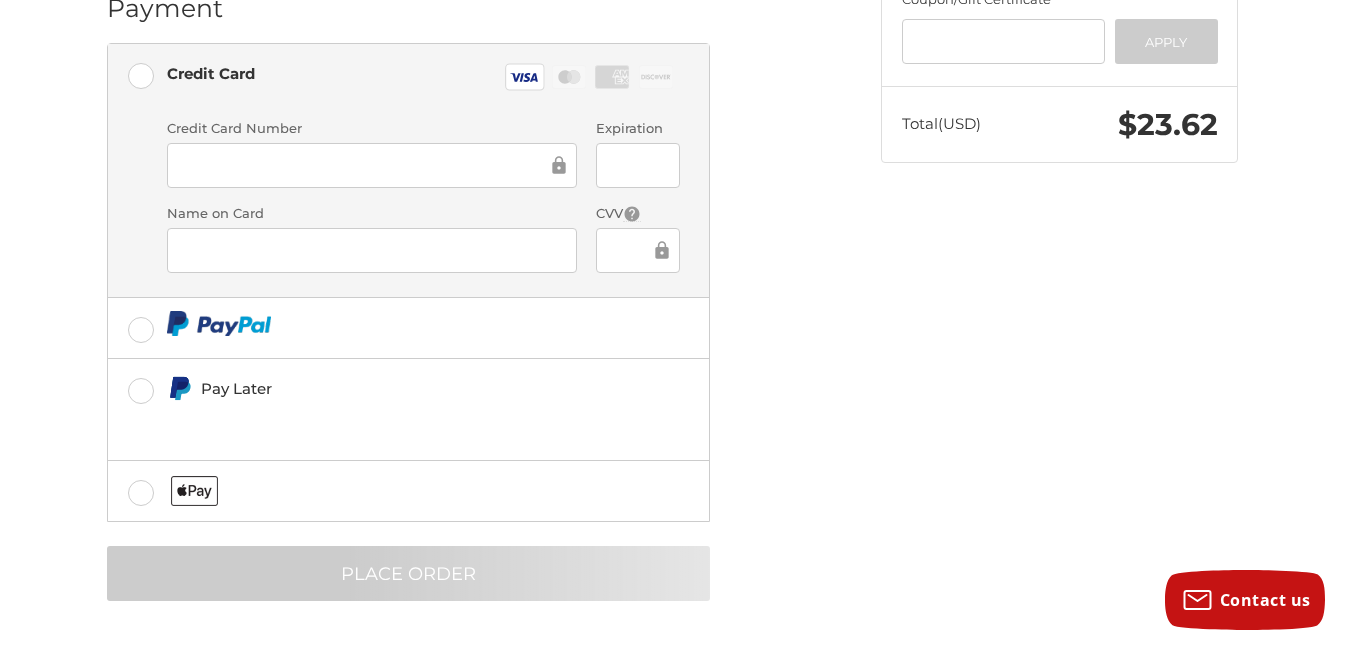 scroll, scrollTop: 69, scrollLeft: 0, axis: vertical 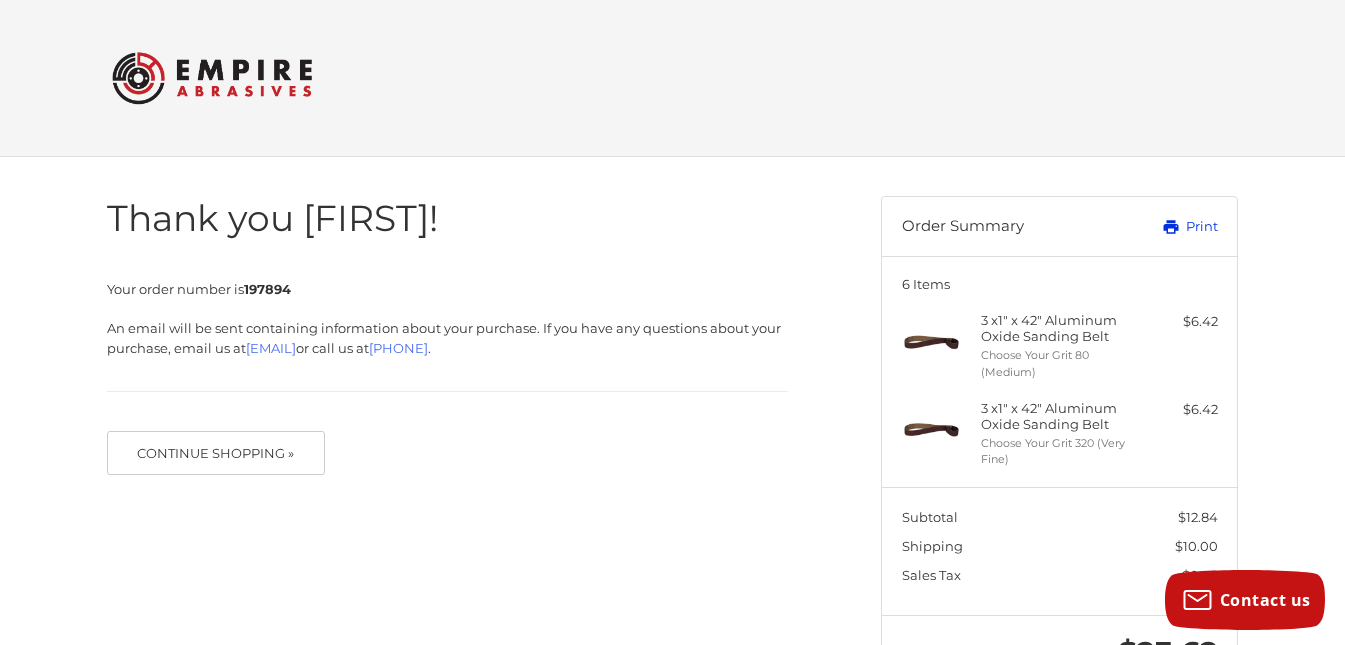 click on "Print" at bounding box center (1167, 227) 